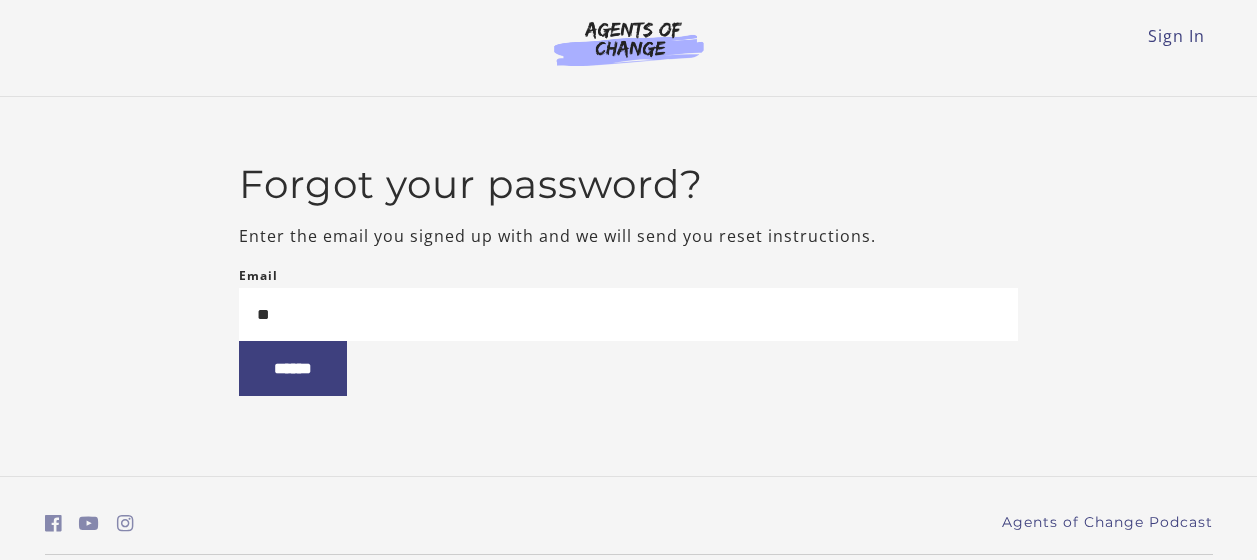 scroll, scrollTop: 0, scrollLeft: 0, axis: both 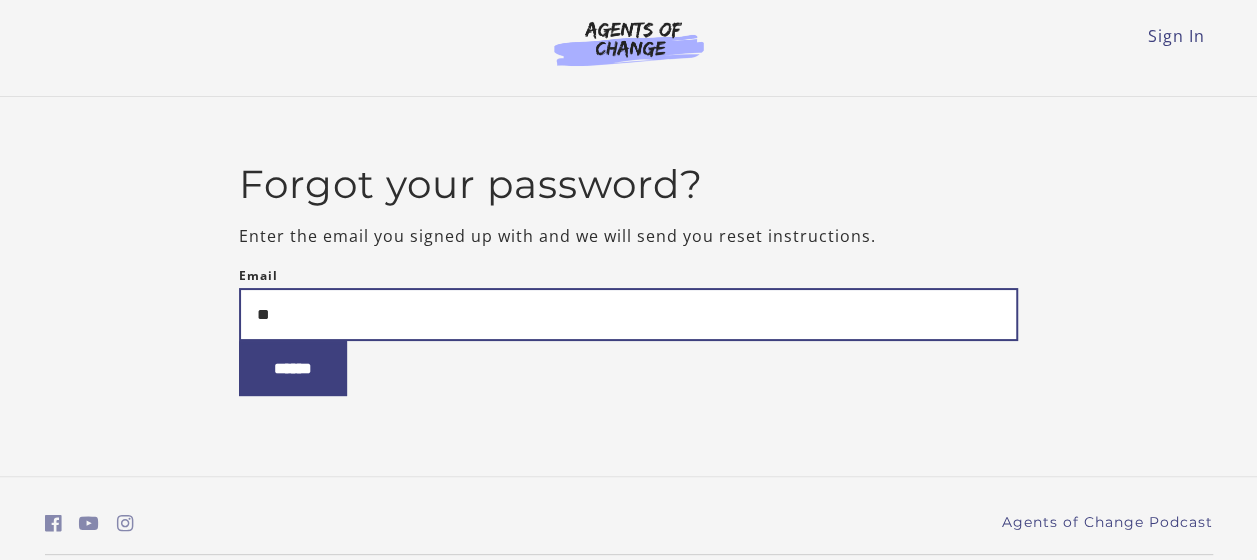 type on "**********" 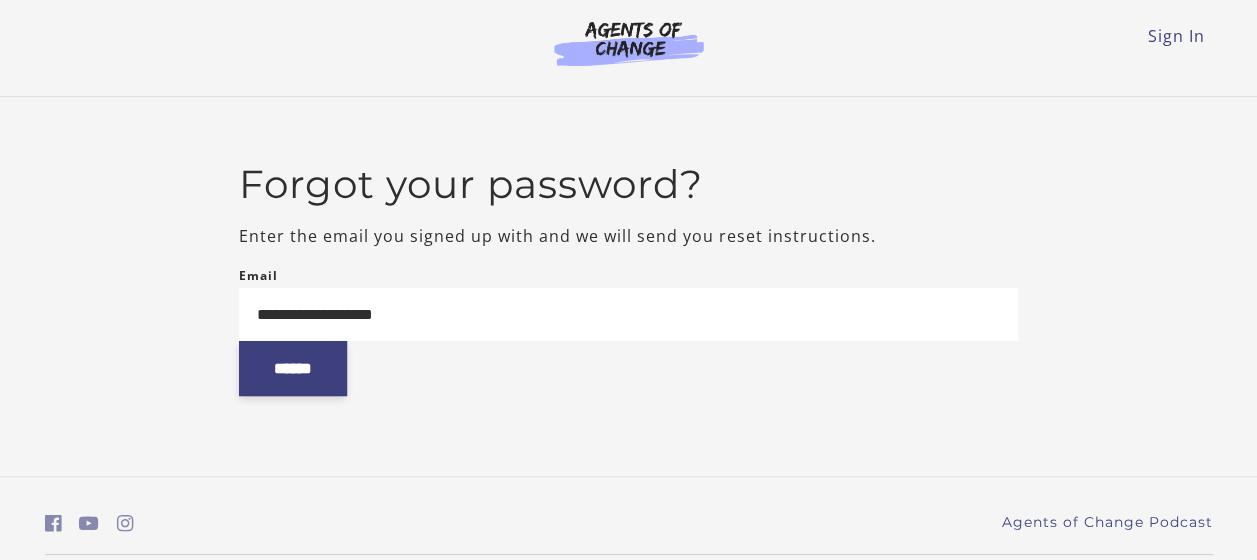 click on "******" at bounding box center (293, 368) 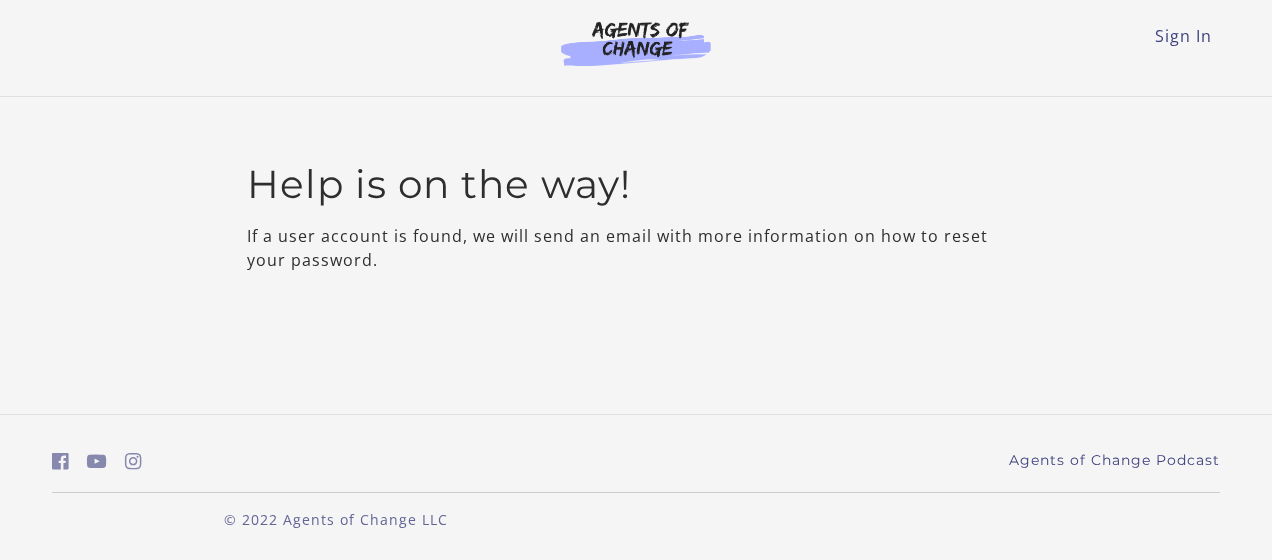scroll, scrollTop: 0, scrollLeft: 0, axis: both 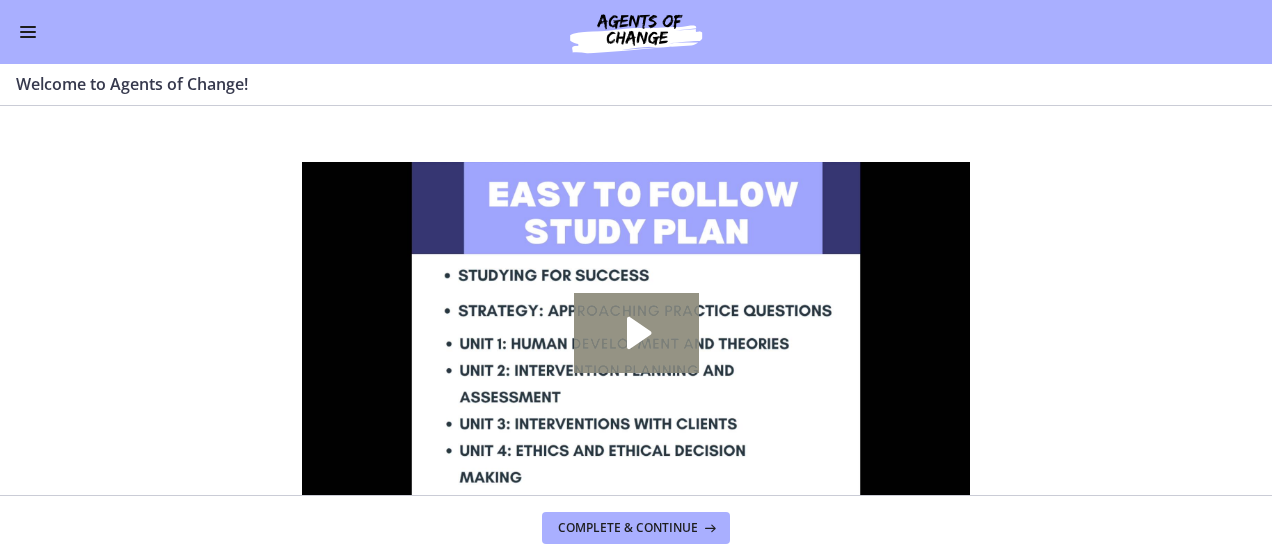 click 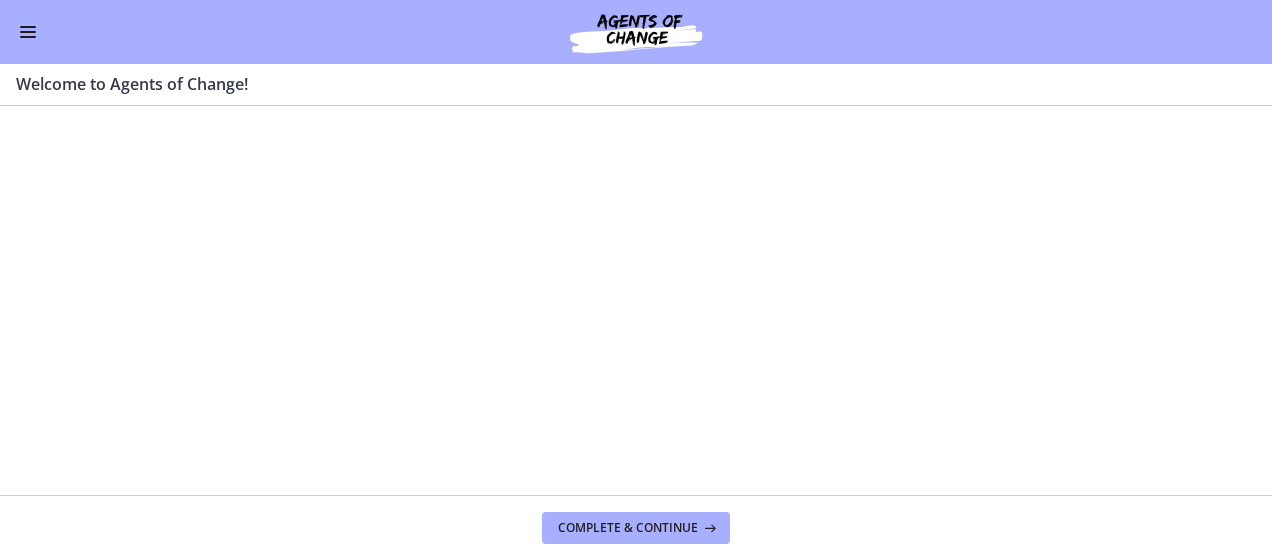 type 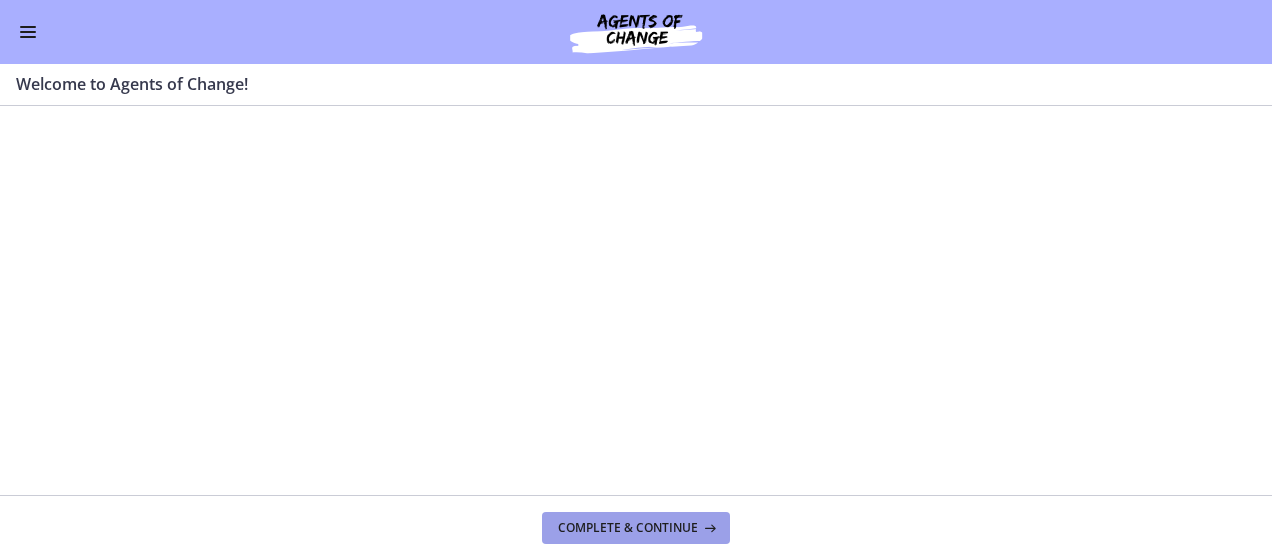 click on "Complete & continue" at bounding box center (628, 528) 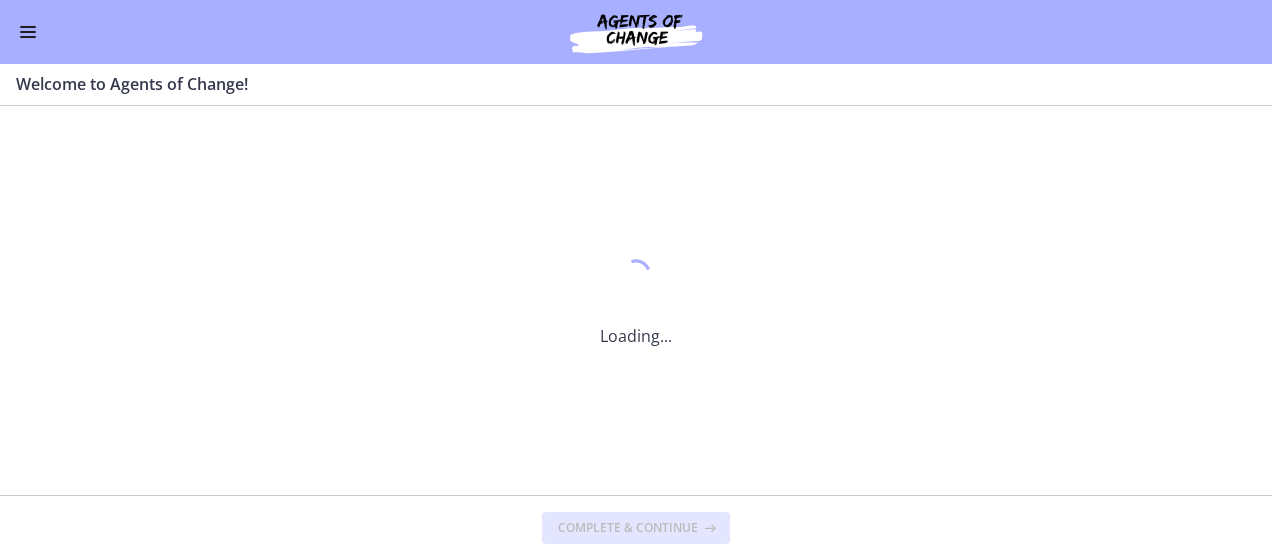 scroll, scrollTop: 0, scrollLeft: 0, axis: both 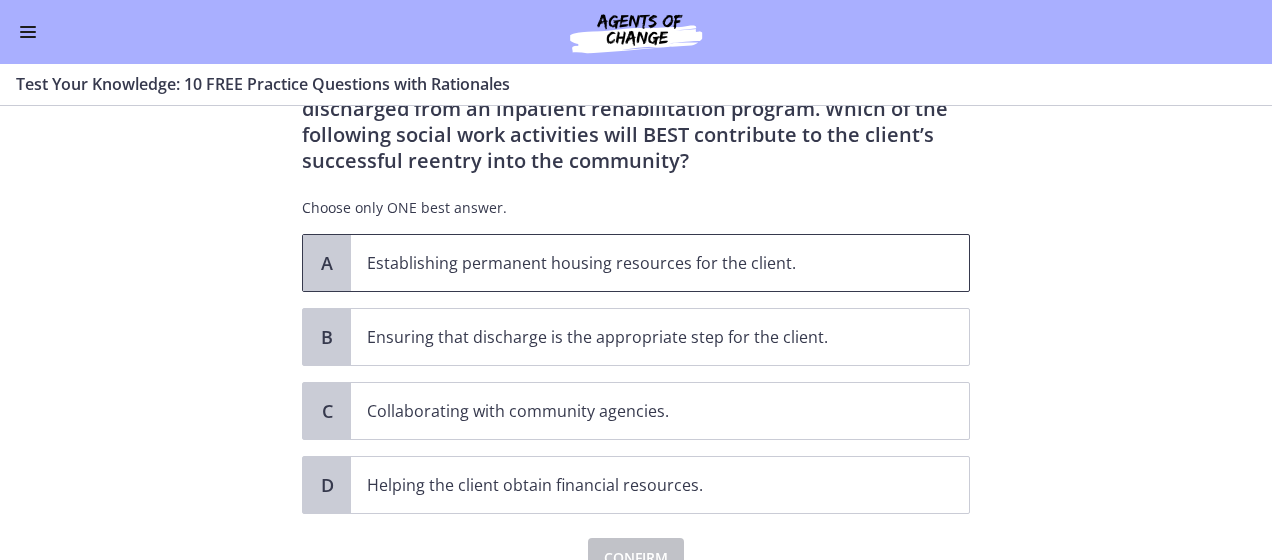 click on "Establishing permanent housing resources for the client." at bounding box center (640, 263) 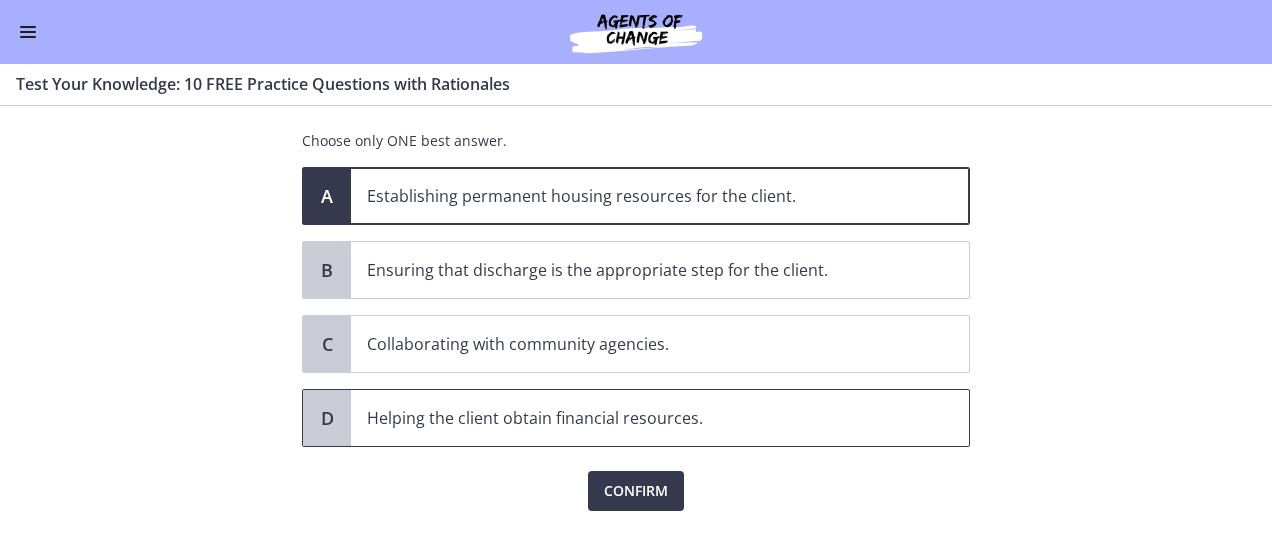 scroll, scrollTop: 195, scrollLeft: 0, axis: vertical 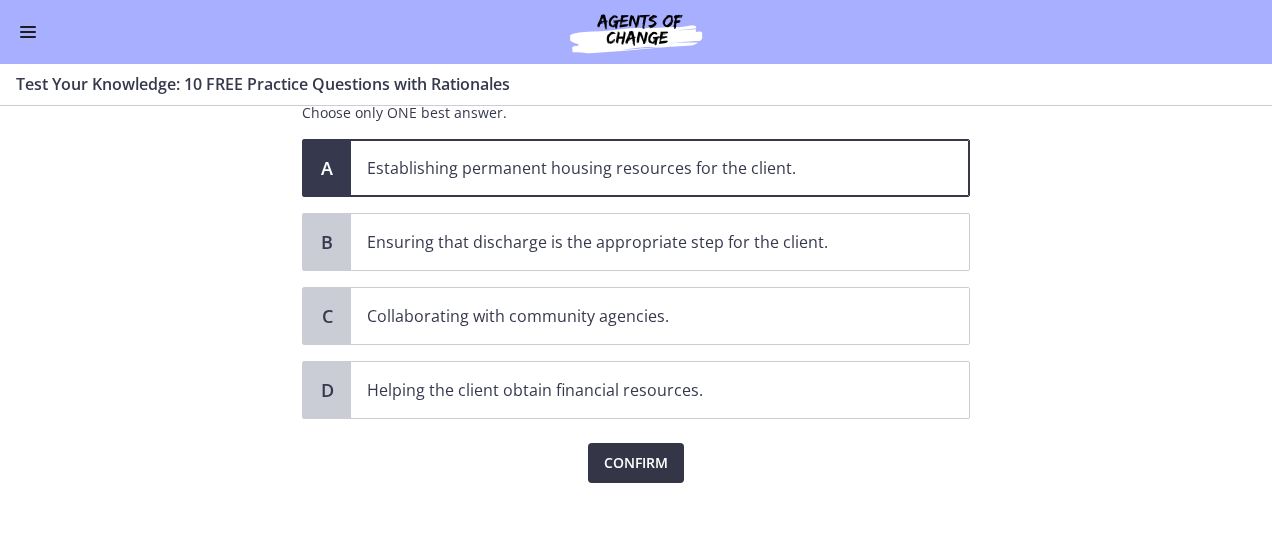 click on "Confirm" at bounding box center [636, 463] 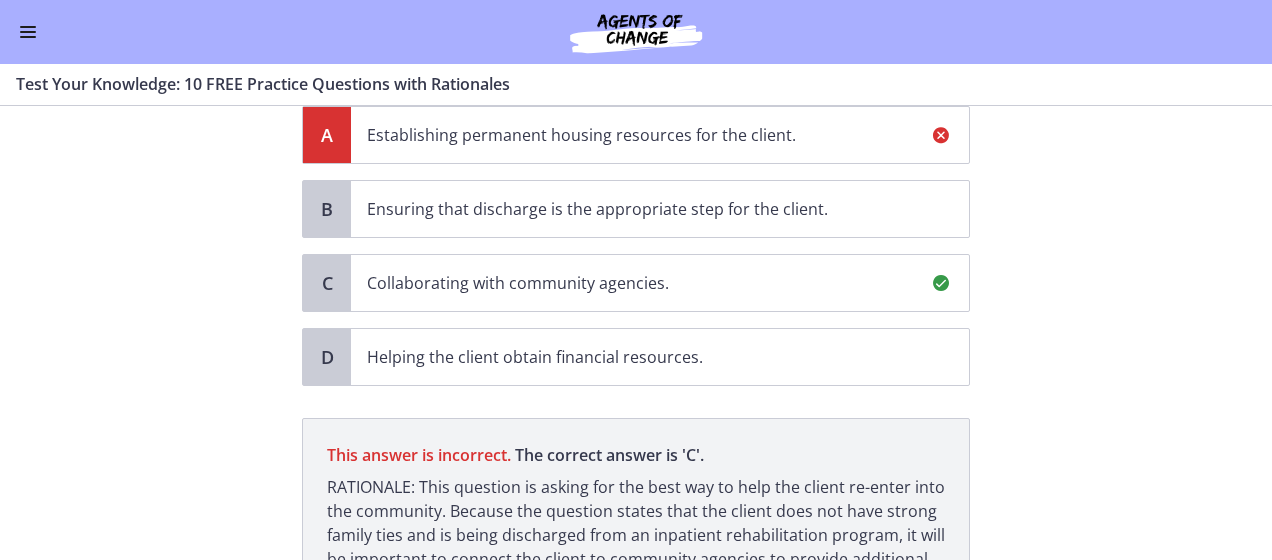 scroll, scrollTop: 428, scrollLeft: 0, axis: vertical 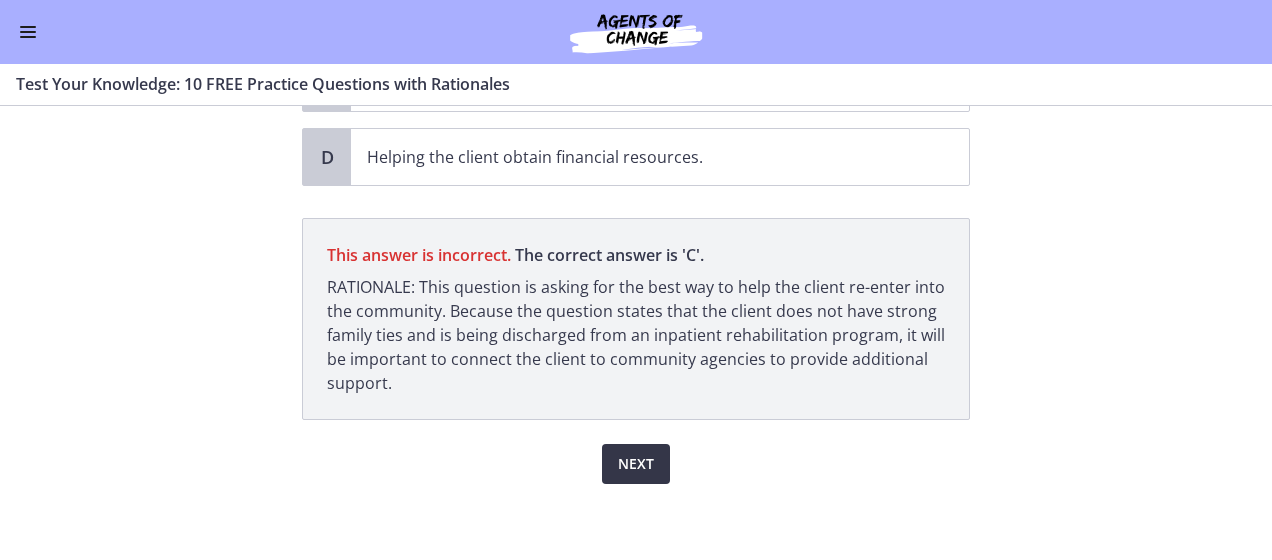 click on "Next" at bounding box center [636, 464] 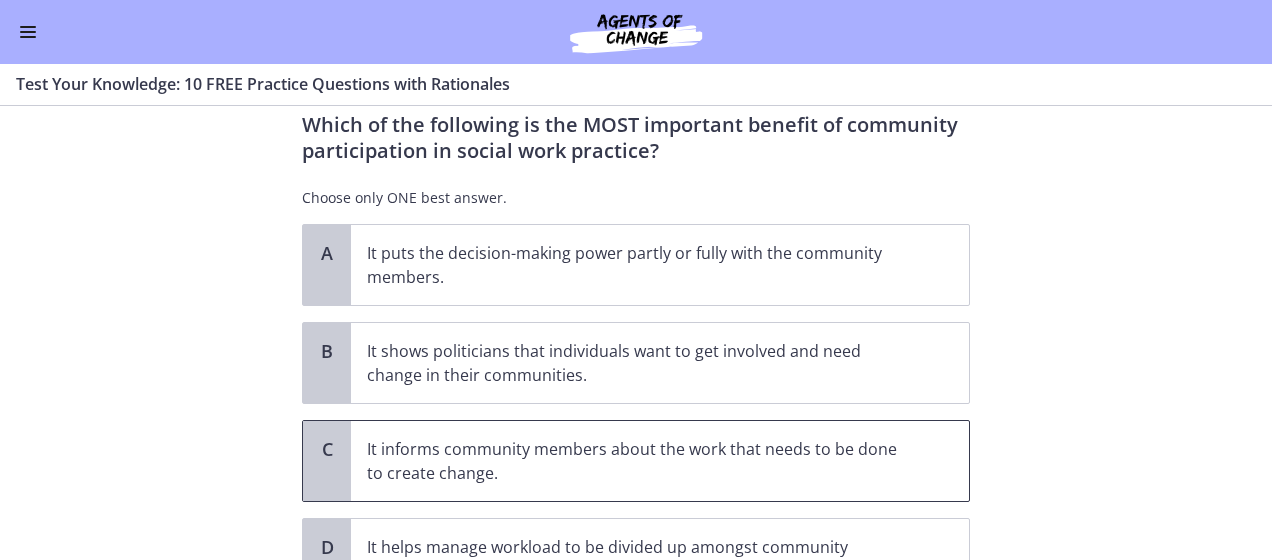 scroll, scrollTop: 100, scrollLeft: 0, axis: vertical 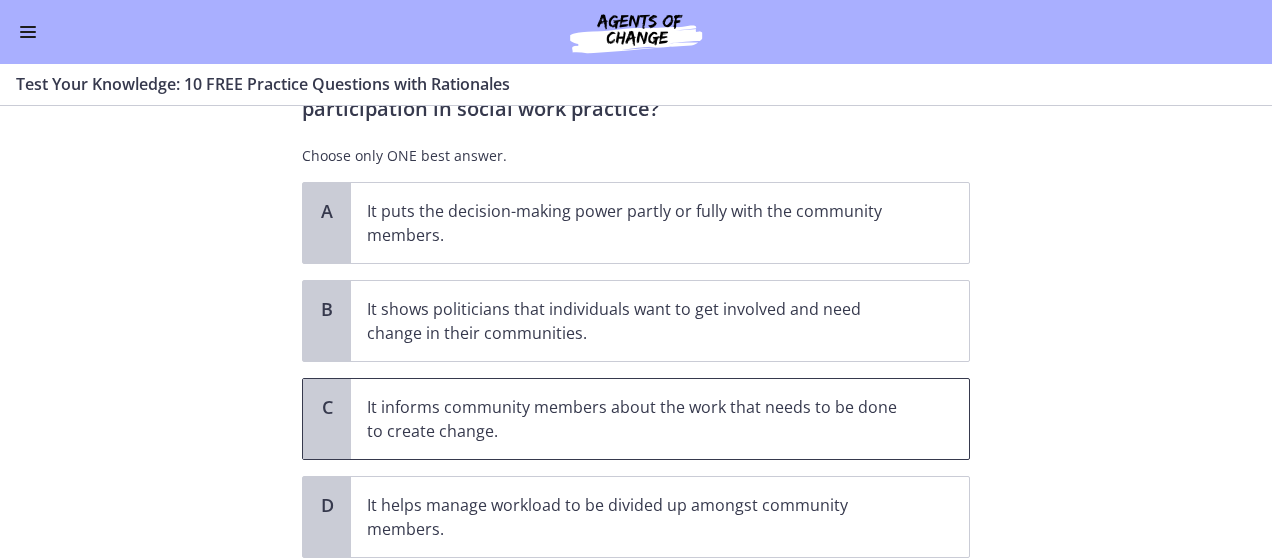 click on "It informs community members about the work that needs to be done to create change." at bounding box center [640, 419] 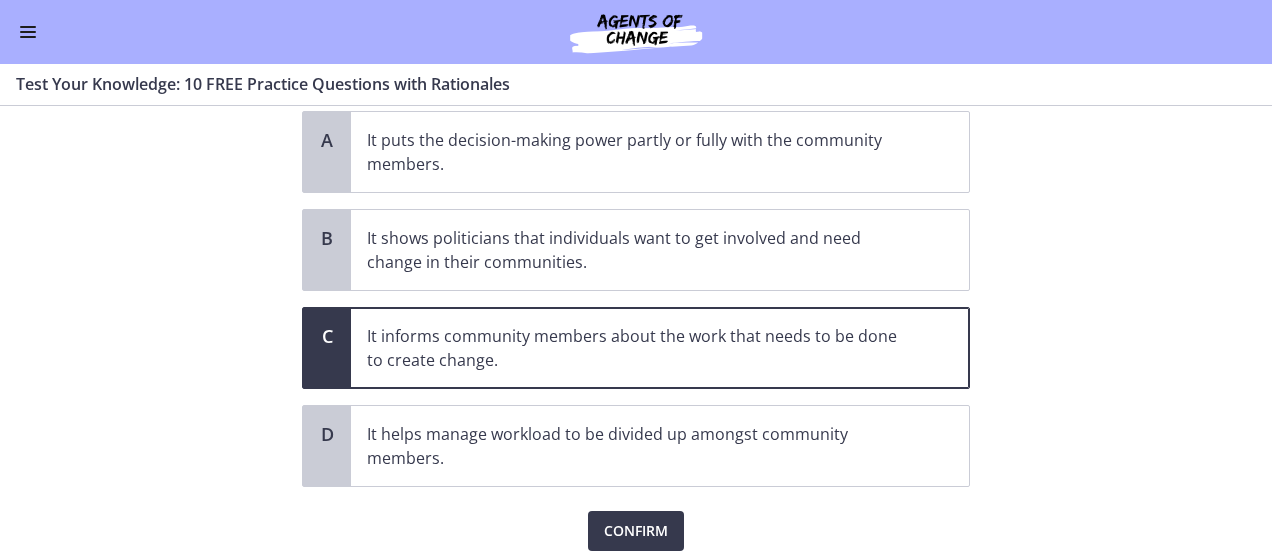 scroll, scrollTop: 239, scrollLeft: 0, axis: vertical 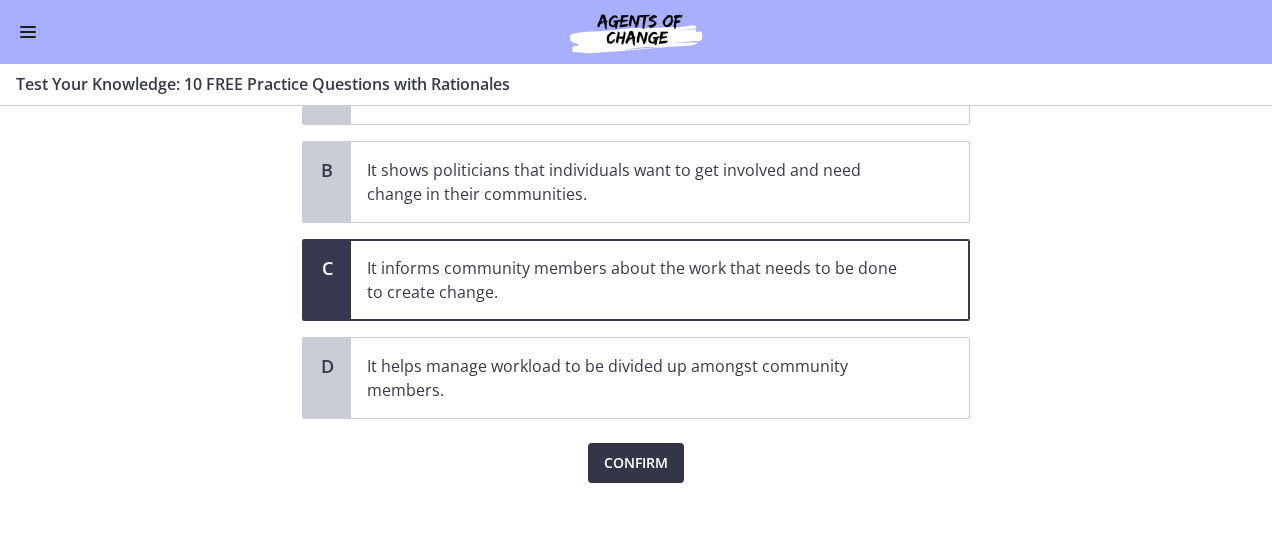 click on "Confirm" at bounding box center [636, 463] 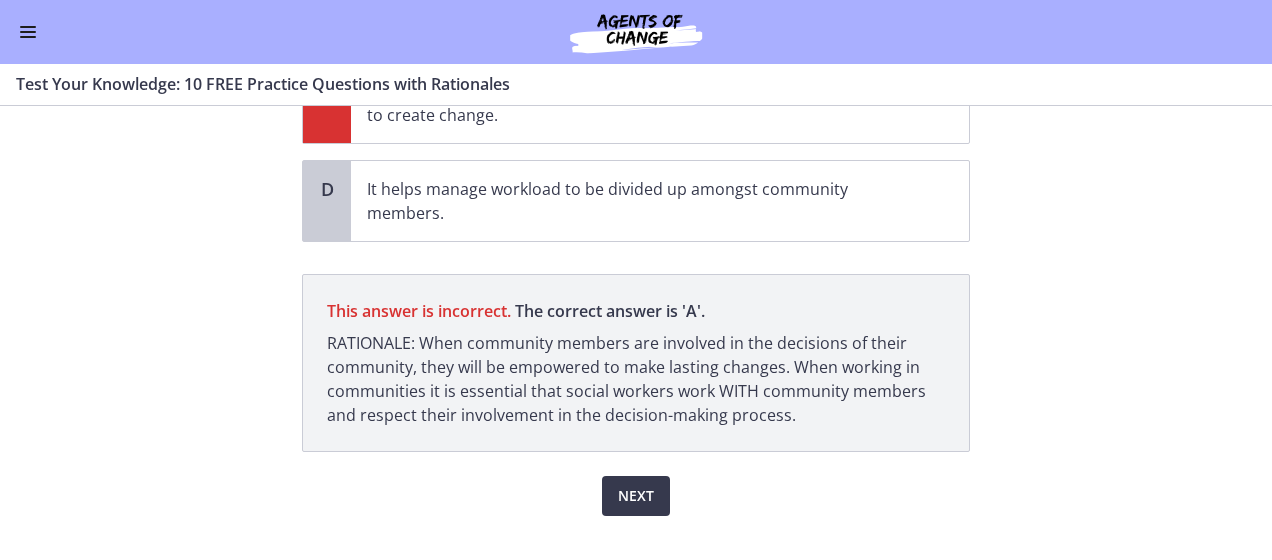 scroll, scrollTop: 448, scrollLeft: 0, axis: vertical 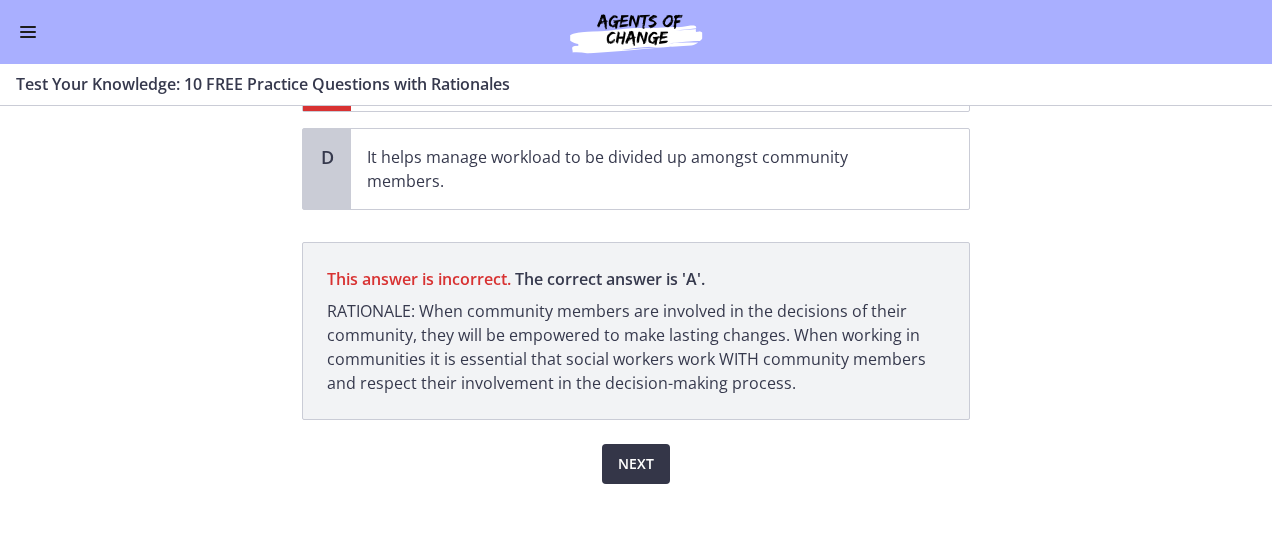 click on "Next" at bounding box center (636, 464) 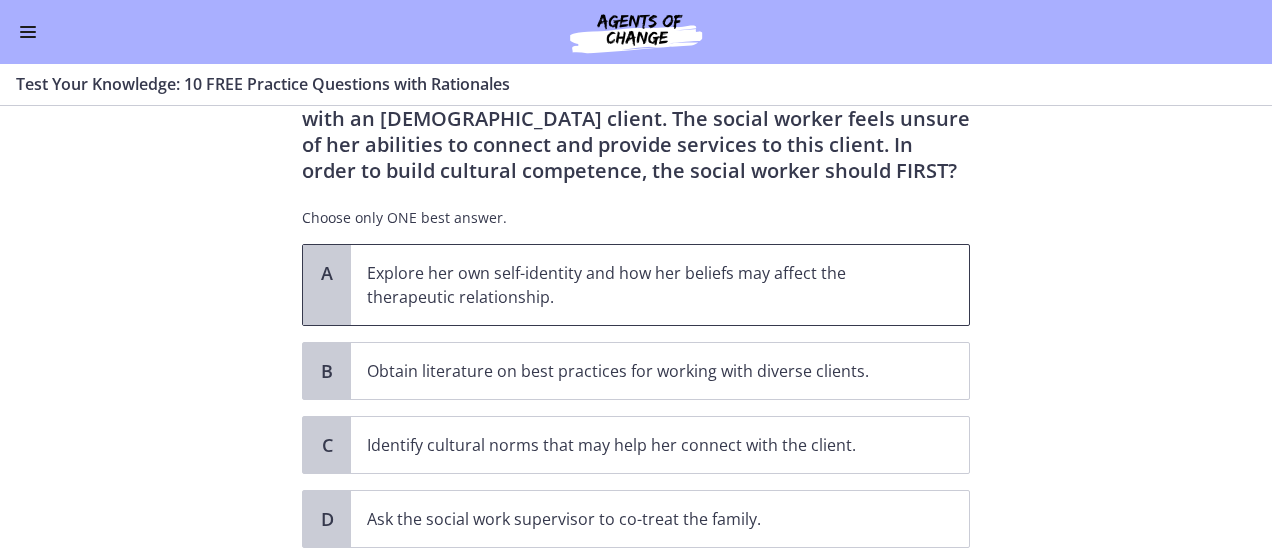 scroll, scrollTop: 200, scrollLeft: 0, axis: vertical 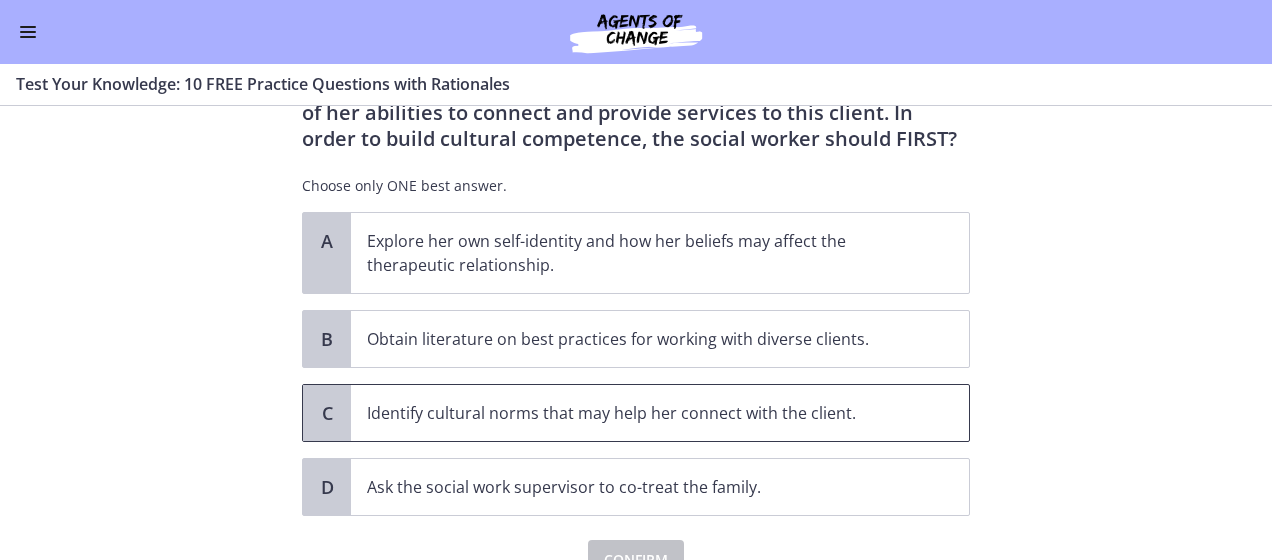 click on "Identify cultural norms that may help her connect with the client." at bounding box center (640, 413) 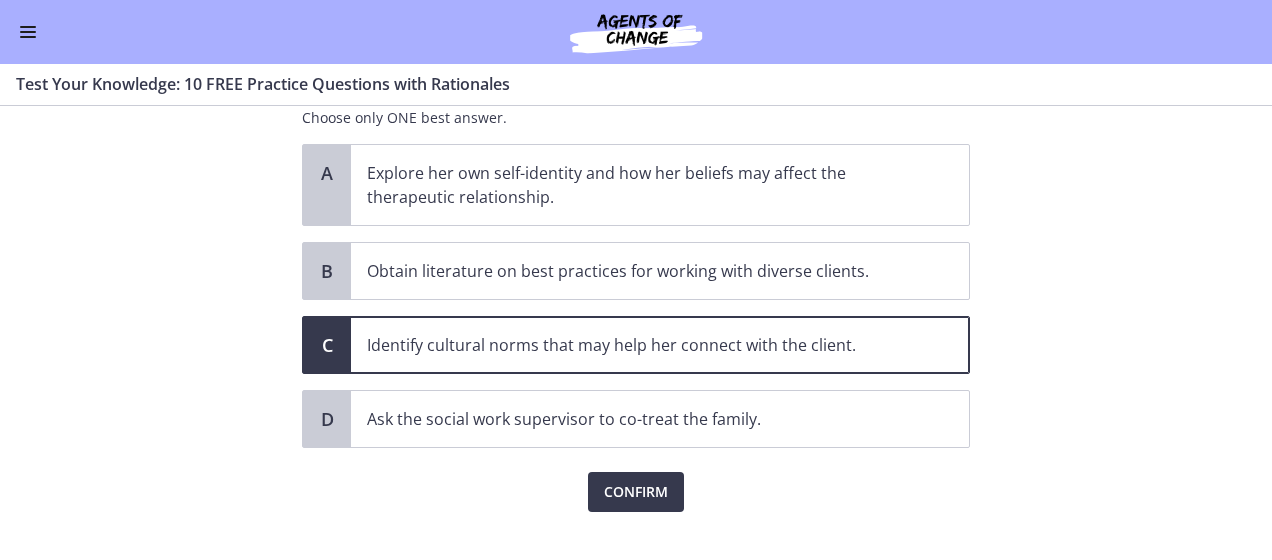 scroll, scrollTop: 297, scrollLeft: 0, axis: vertical 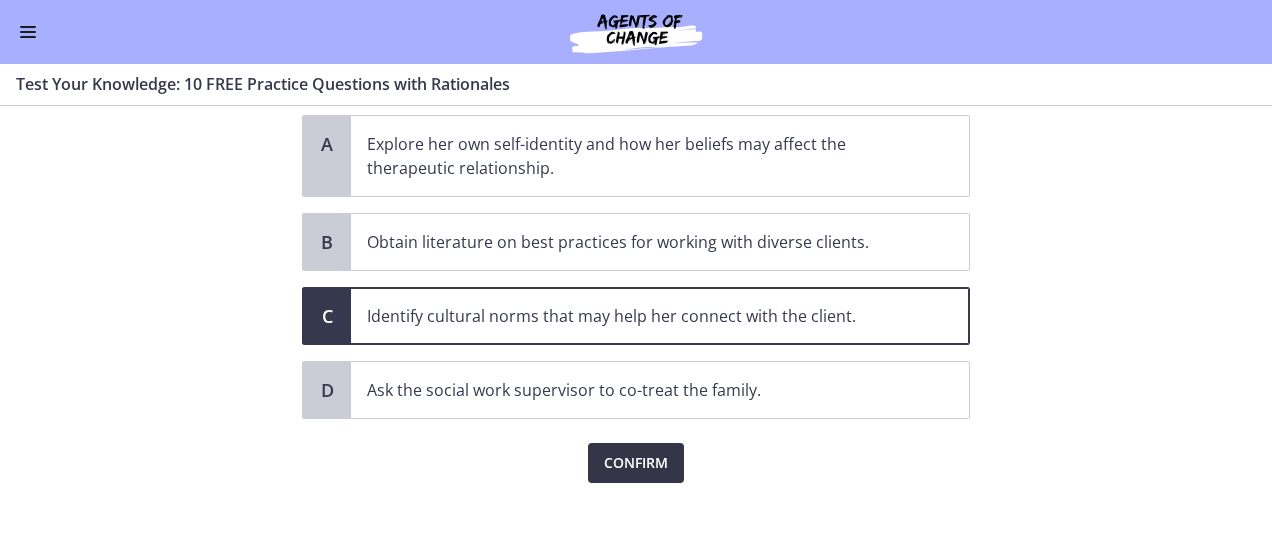 click on "Confirm" at bounding box center [636, 463] 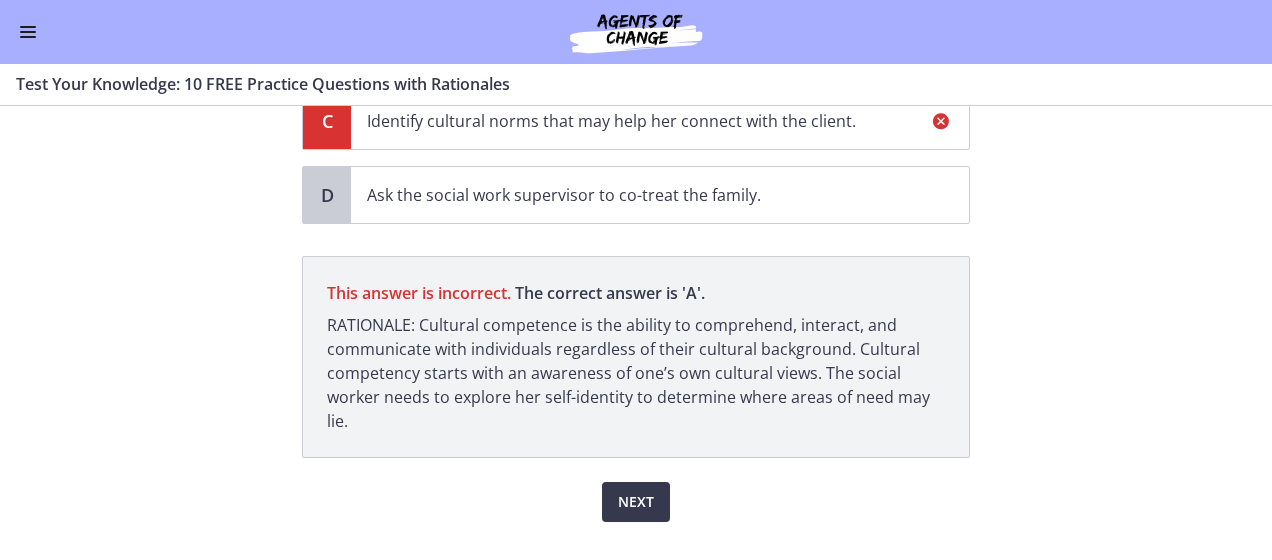 scroll, scrollTop: 530, scrollLeft: 0, axis: vertical 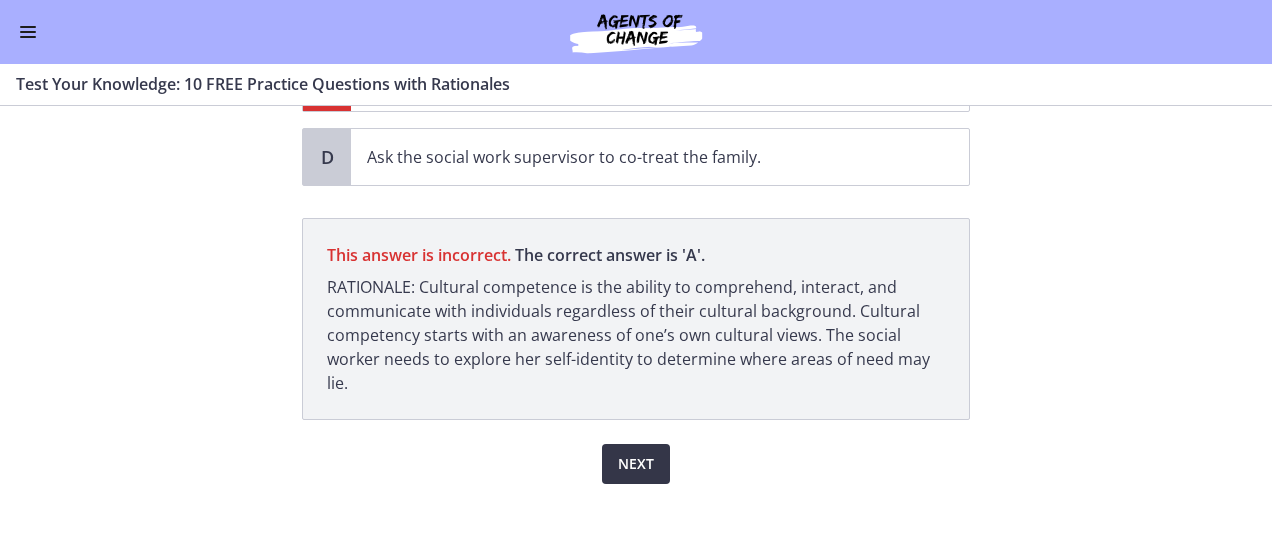 click on "Next" at bounding box center [636, 464] 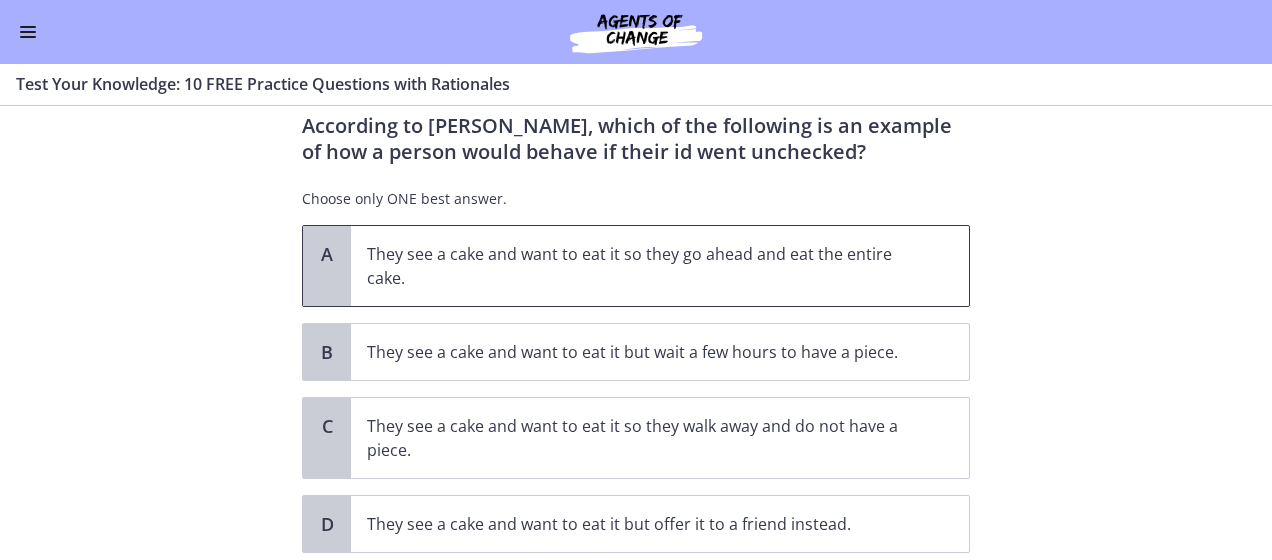 scroll, scrollTop: 100, scrollLeft: 0, axis: vertical 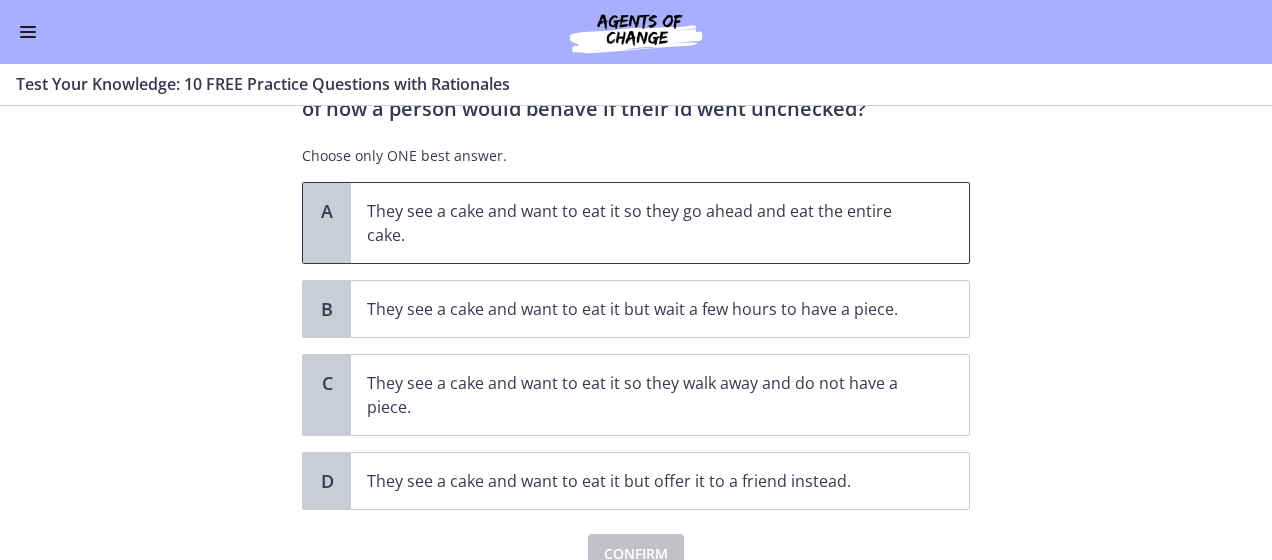click on "They see a cake and want to eat it so they go ahead and eat the entire cake." at bounding box center (640, 223) 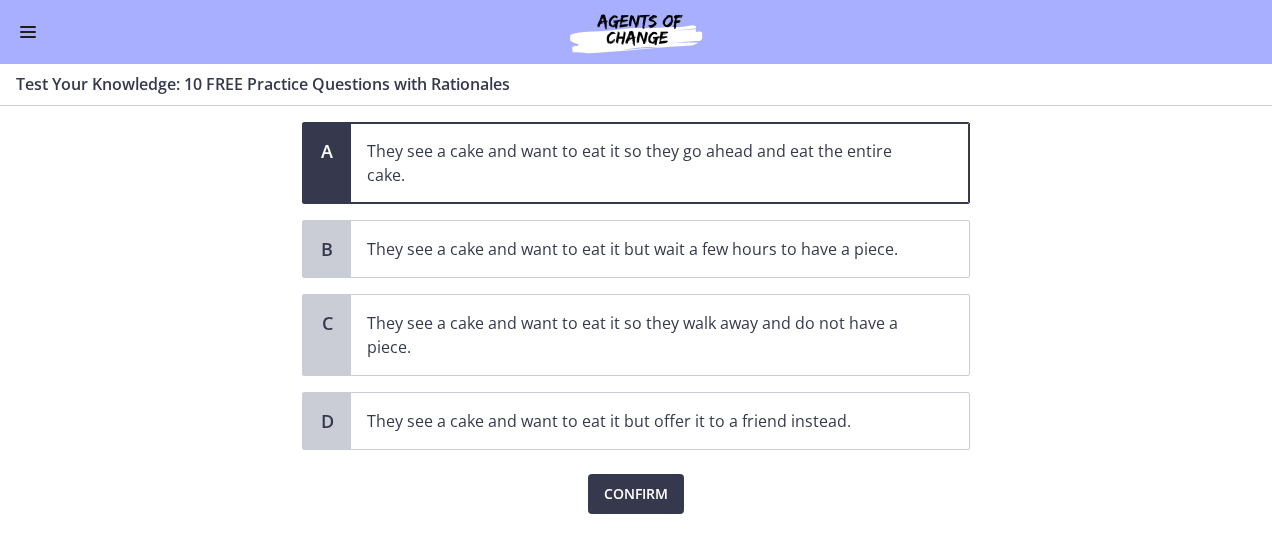 scroll, scrollTop: 191, scrollLeft: 0, axis: vertical 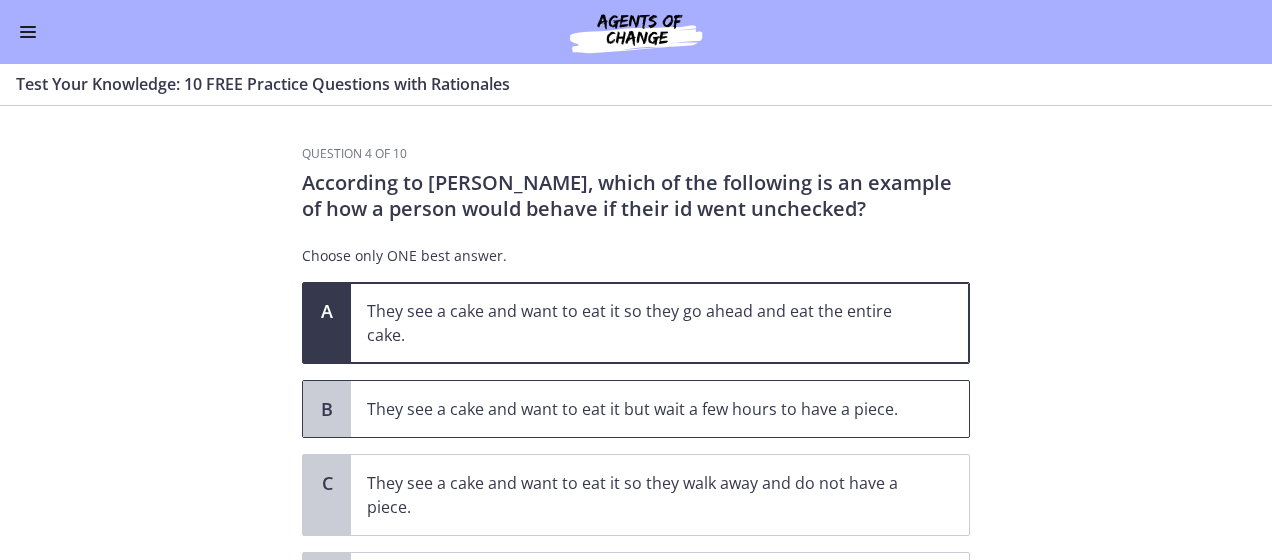 click on "They see a cake and want to eat it but wait a few hours to have a piece." at bounding box center [660, 409] 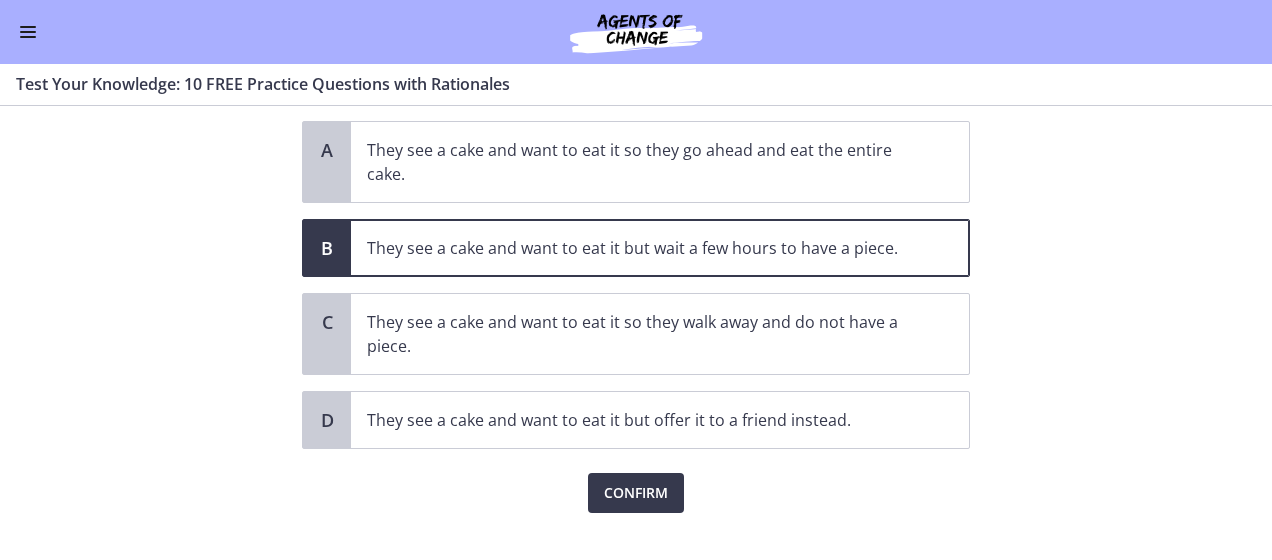 scroll, scrollTop: 191, scrollLeft: 0, axis: vertical 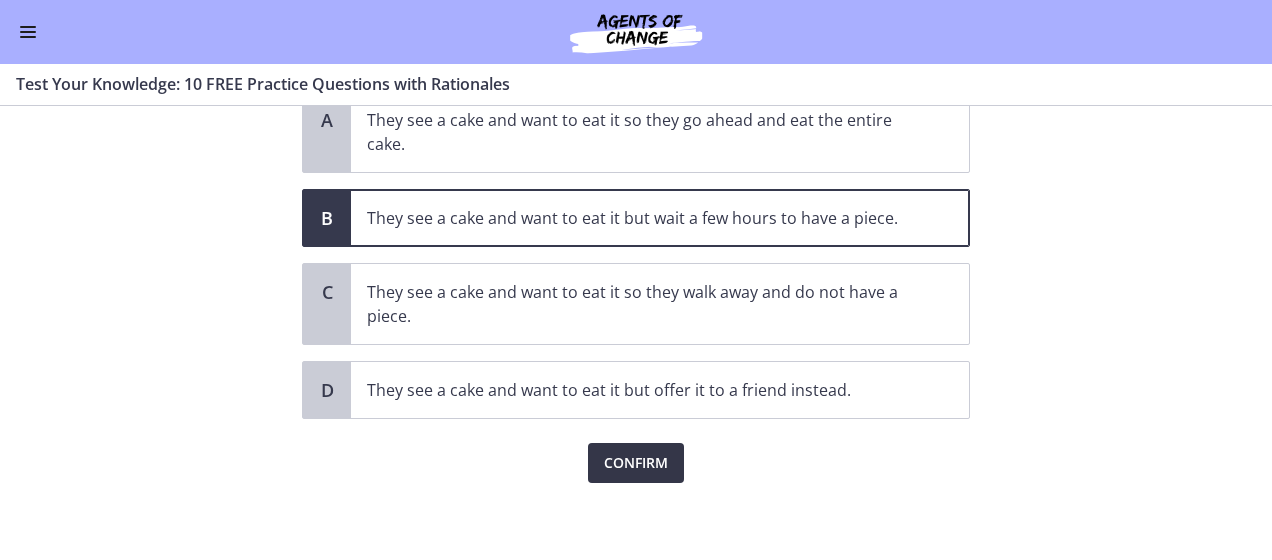 click on "Confirm" at bounding box center (636, 463) 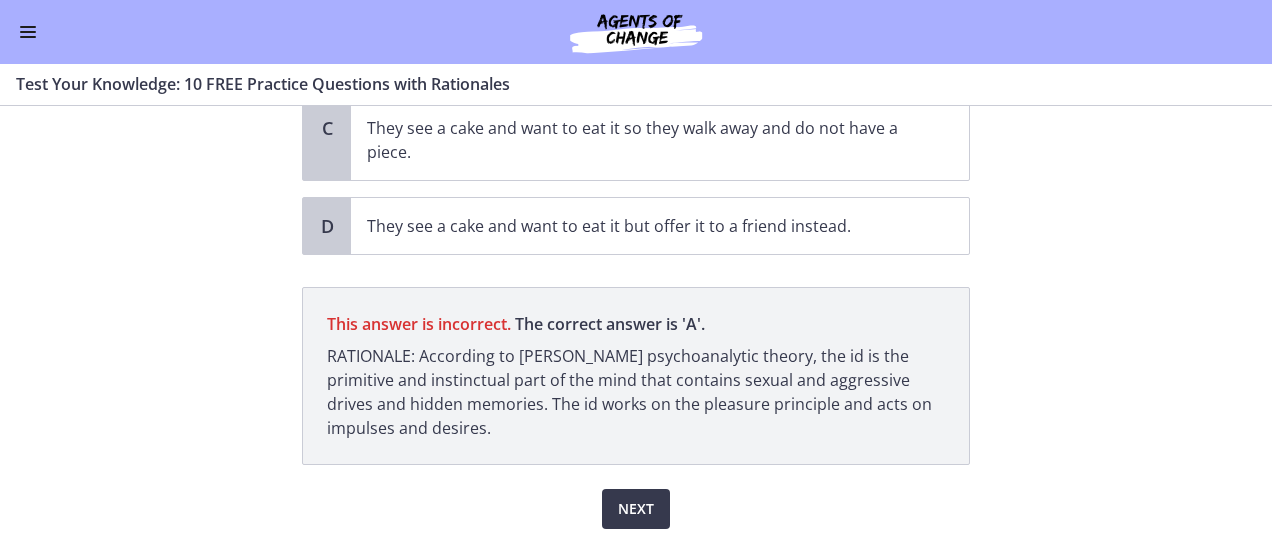 scroll, scrollTop: 400, scrollLeft: 0, axis: vertical 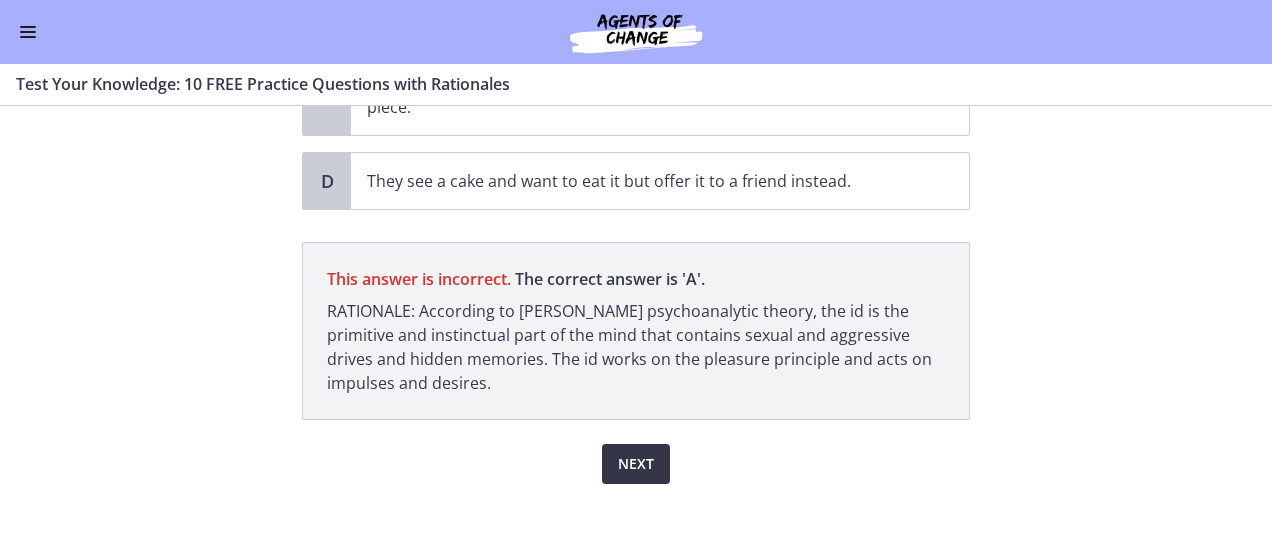 click on "Next" at bounding box center (636, 464) 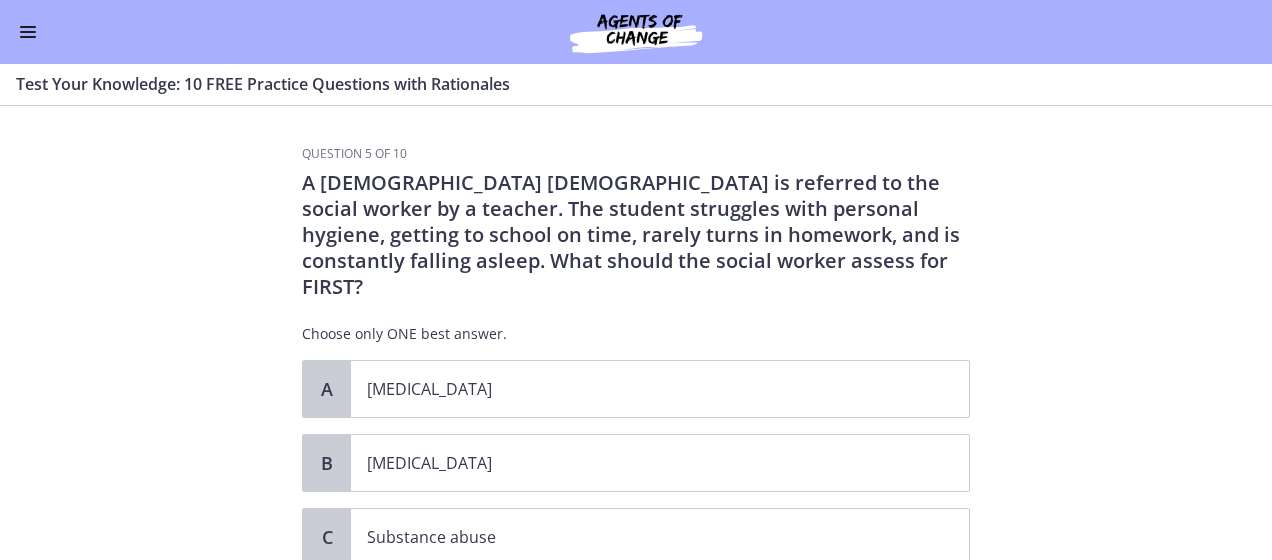 scroll, scrollTop: 100, scrollLeft: 0, axis: vertical 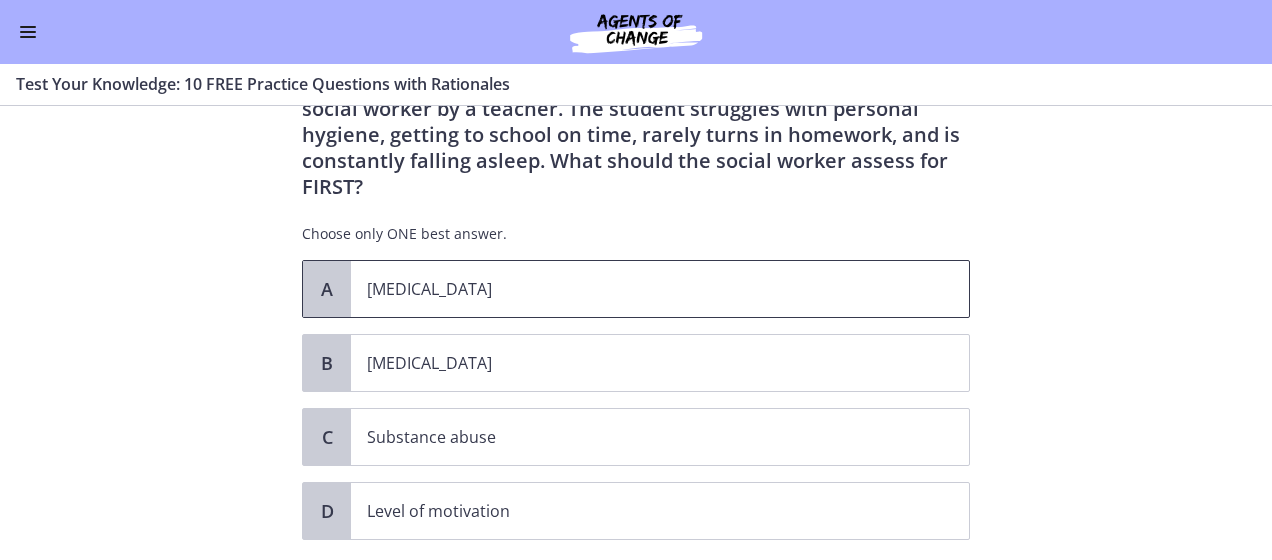 click on "[MEDICAL_DATA]" at bounding box center [640, 289] 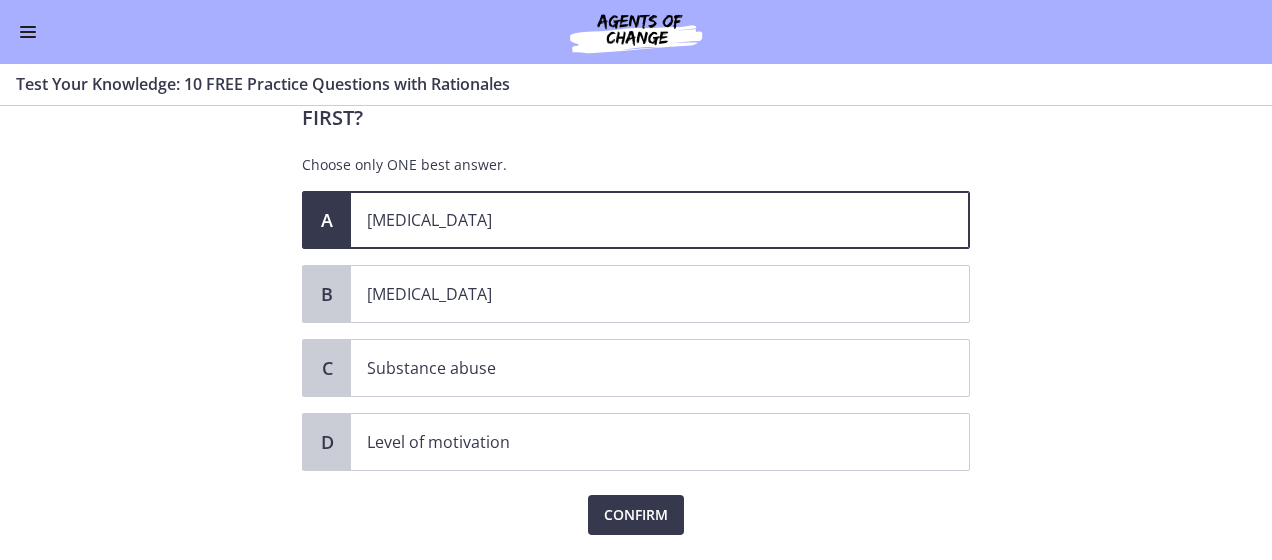 scroll, scrollTop: 195, scrollLeft: 0, axis: vertical 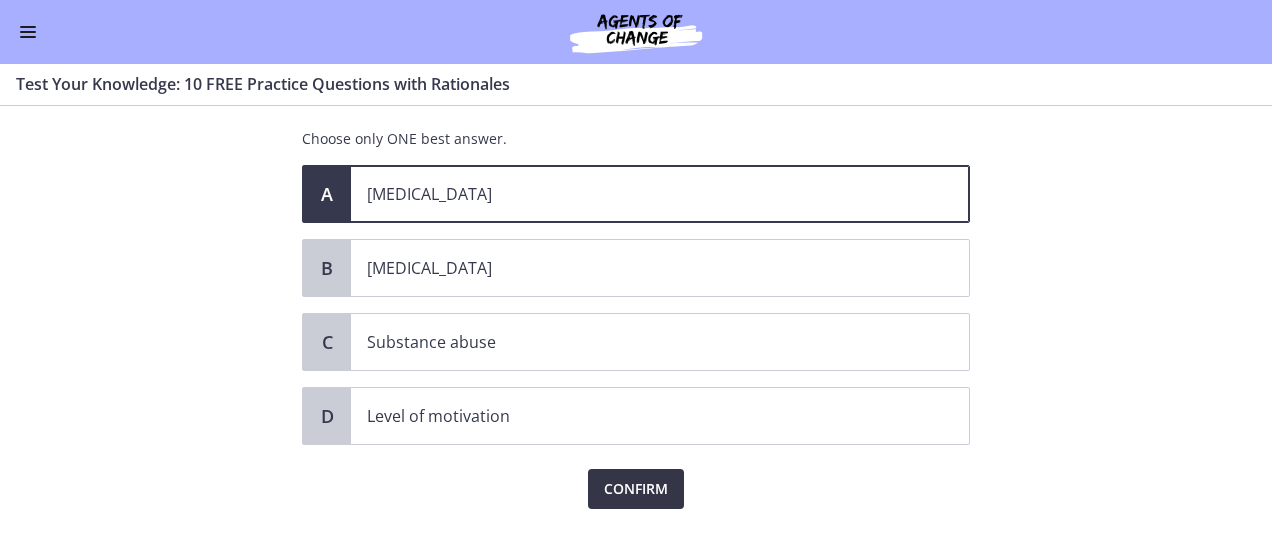 click on "Confirm" at bounding box center (636, 489) 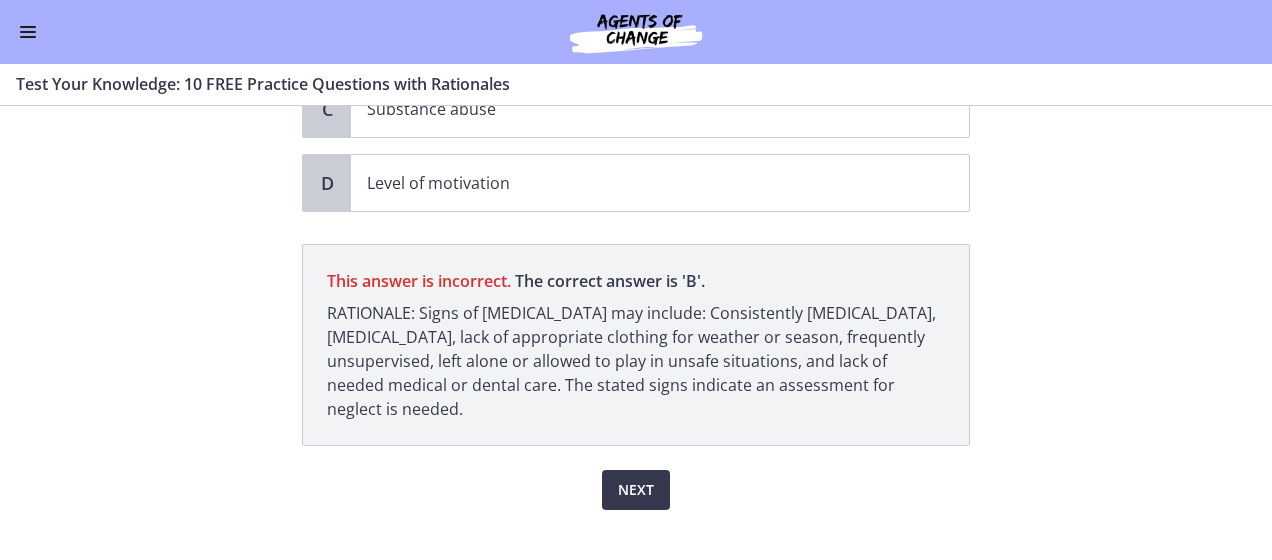 scroll, scrollTop: 128, scrollLeft: 0, axis: vertical 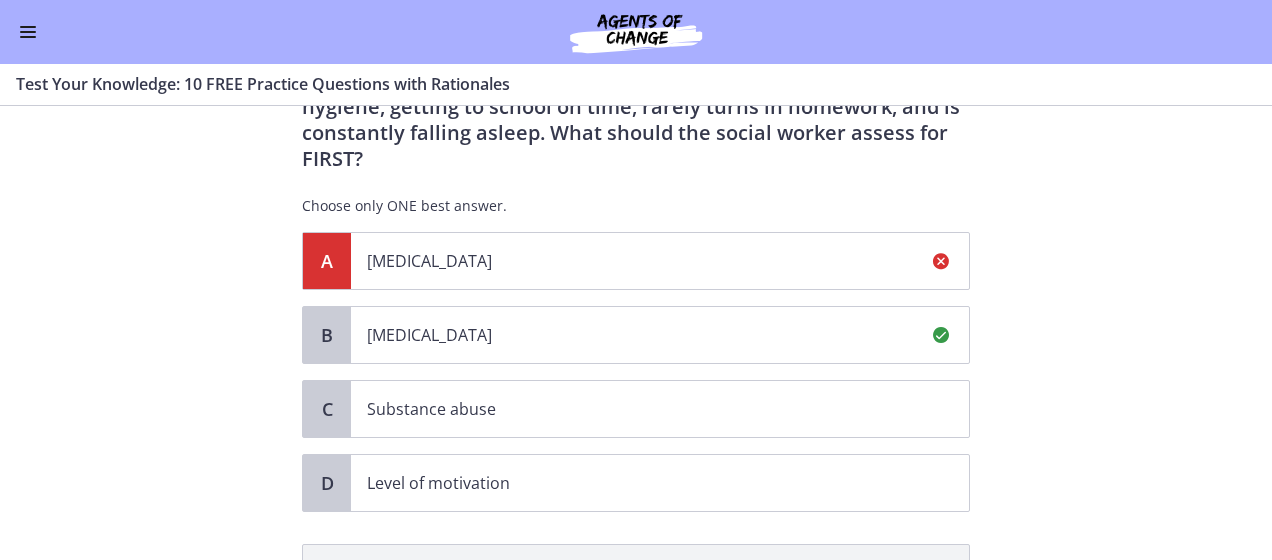 click at bounding box center (941, 335) 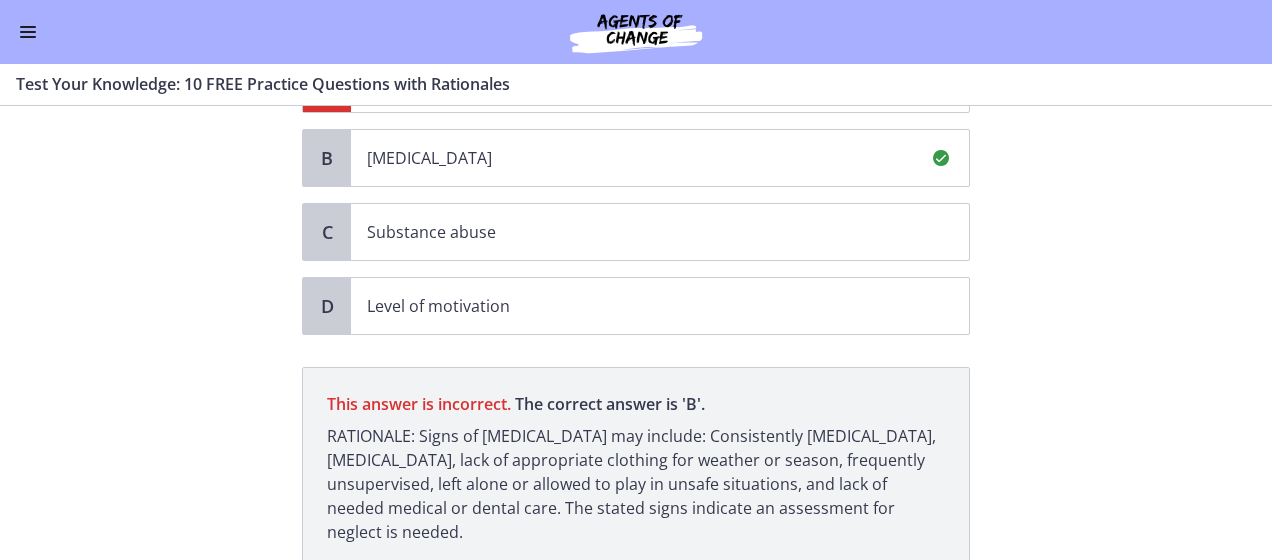 scroll, scrollTop: 428, scrollLeft: 0, axis: vertical 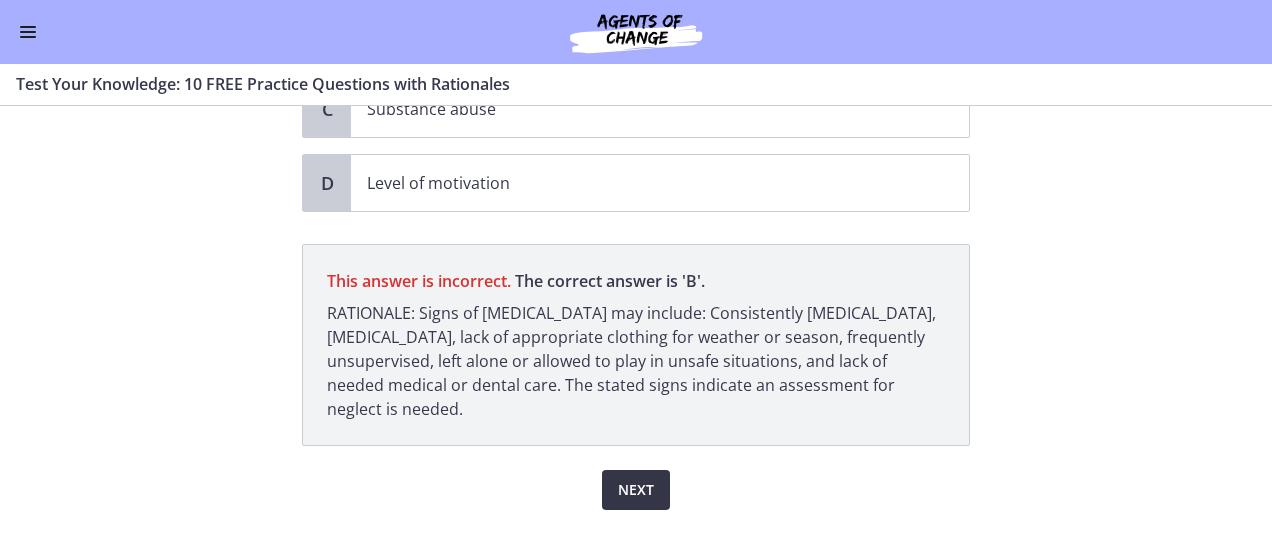 click on "Next" at bounding box center [636, 490] 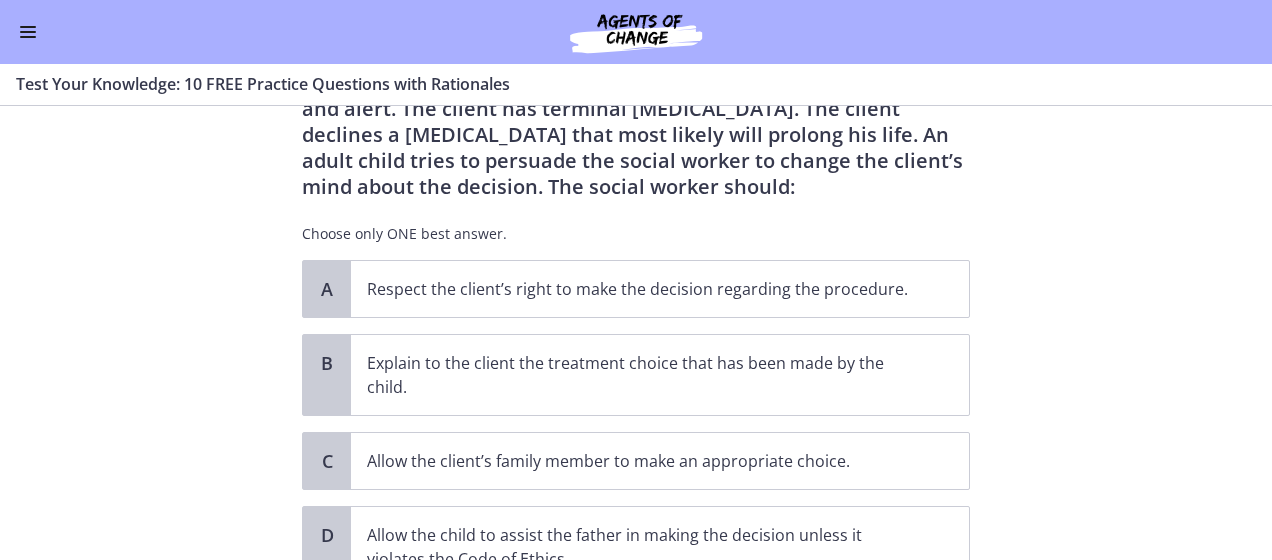 scroll, scrollTop: 200, scrollLeft: 0, axis: vertical 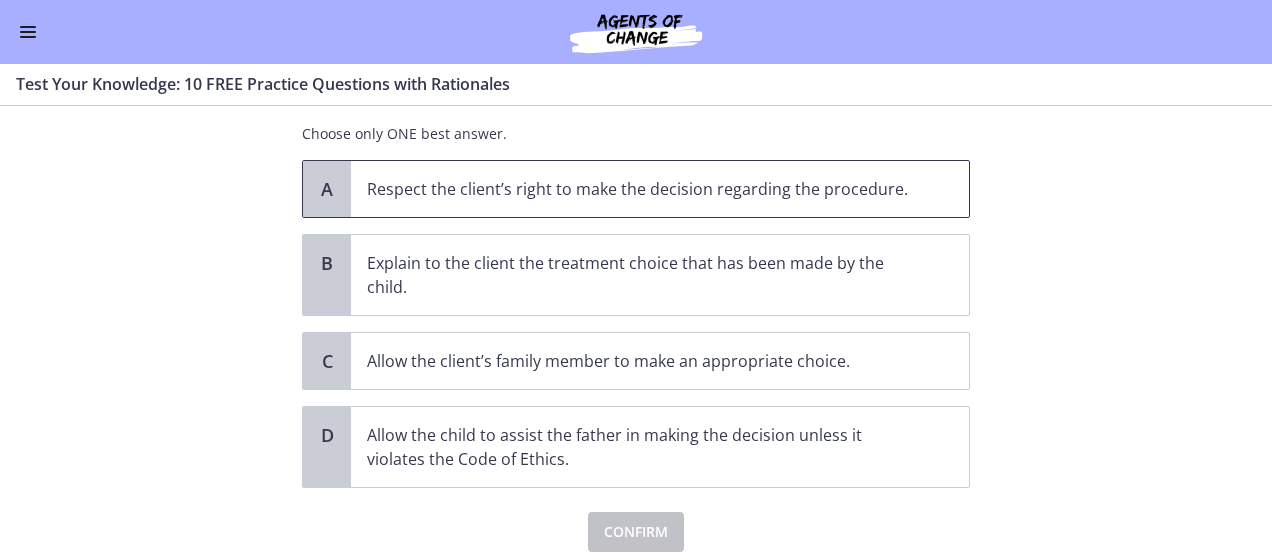 click on "Respect the client’s right to make the decision regarding the procedure." at bounding box center [640, 189] 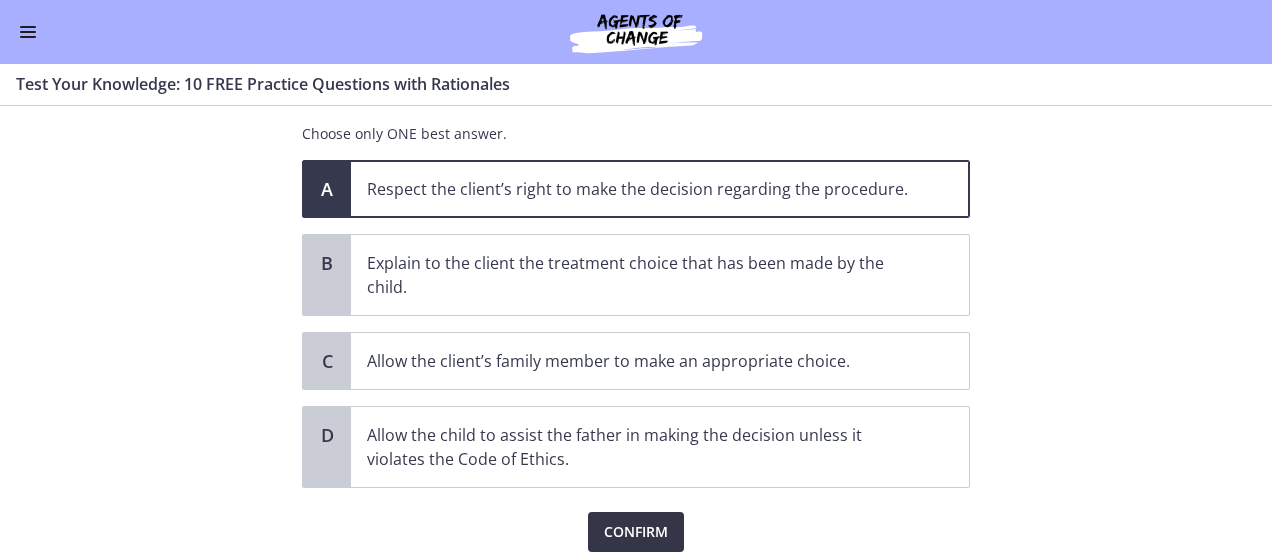 click on "Confirm" at bounding box center [636, 532] 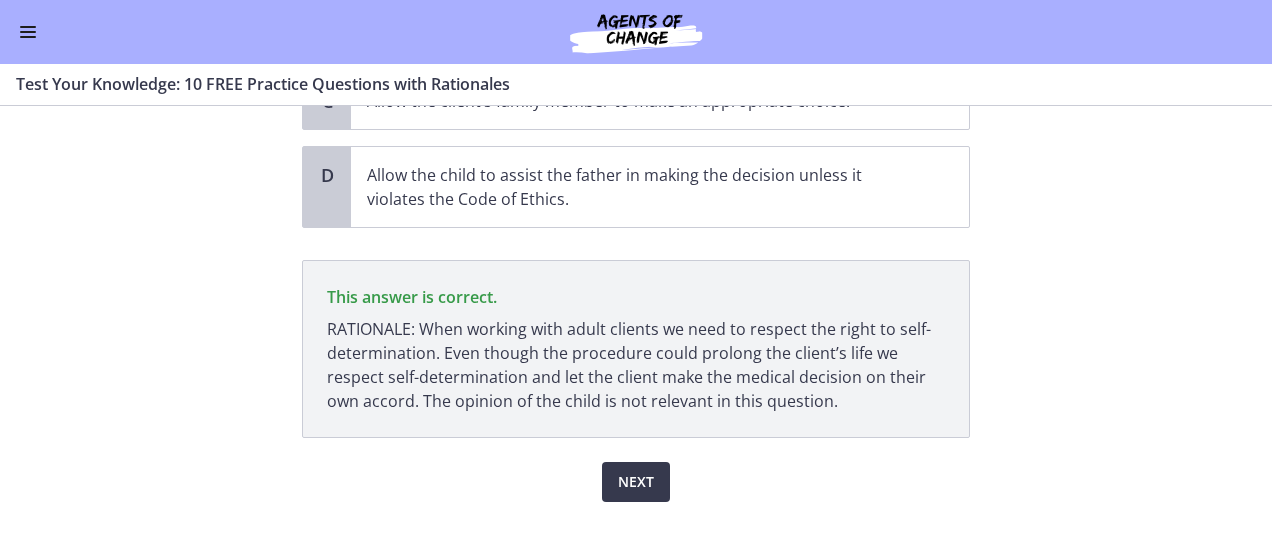 scroll, scrollTop: 478, scrollLeft: 0, axis: vertical 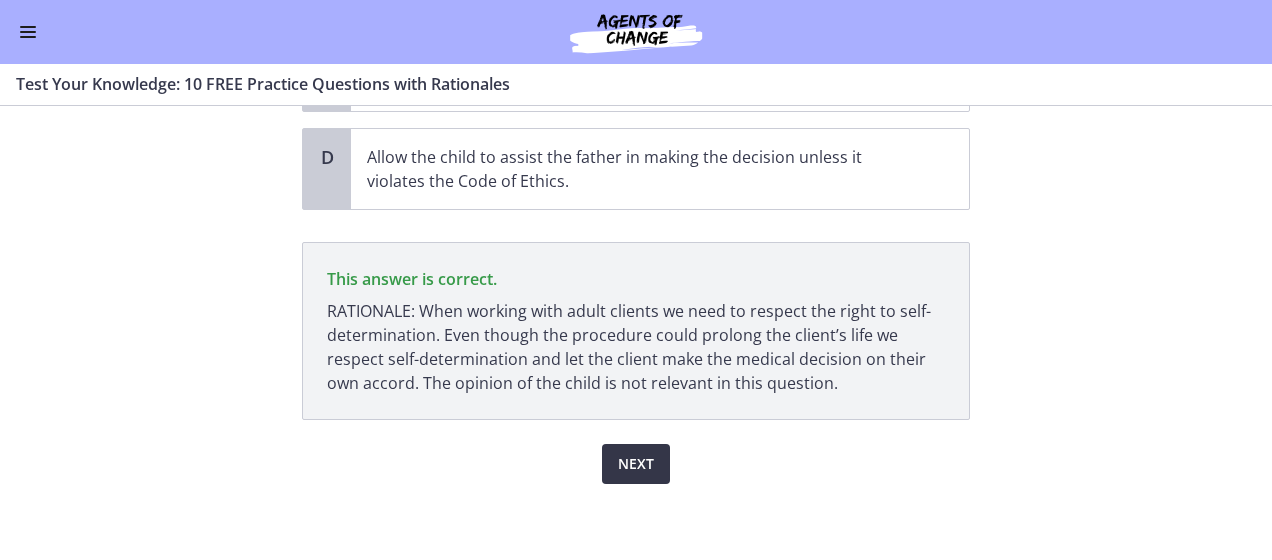 click on "Next" at bounding box center [636, 464] 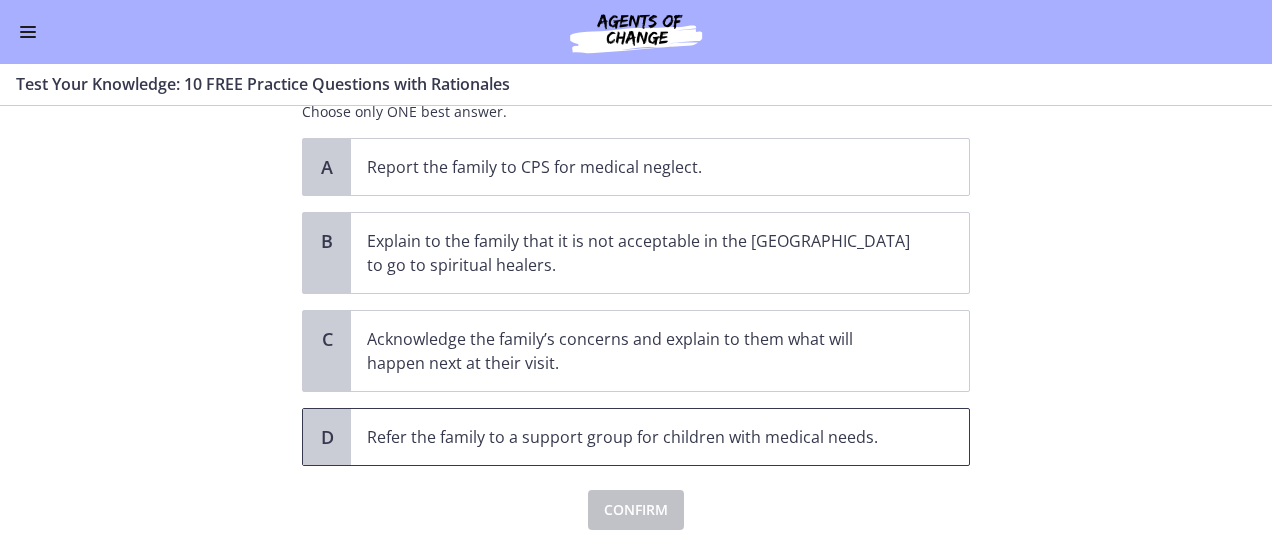 scroll, scrollTop: 200, scrollLeft: 0, axis: vertical 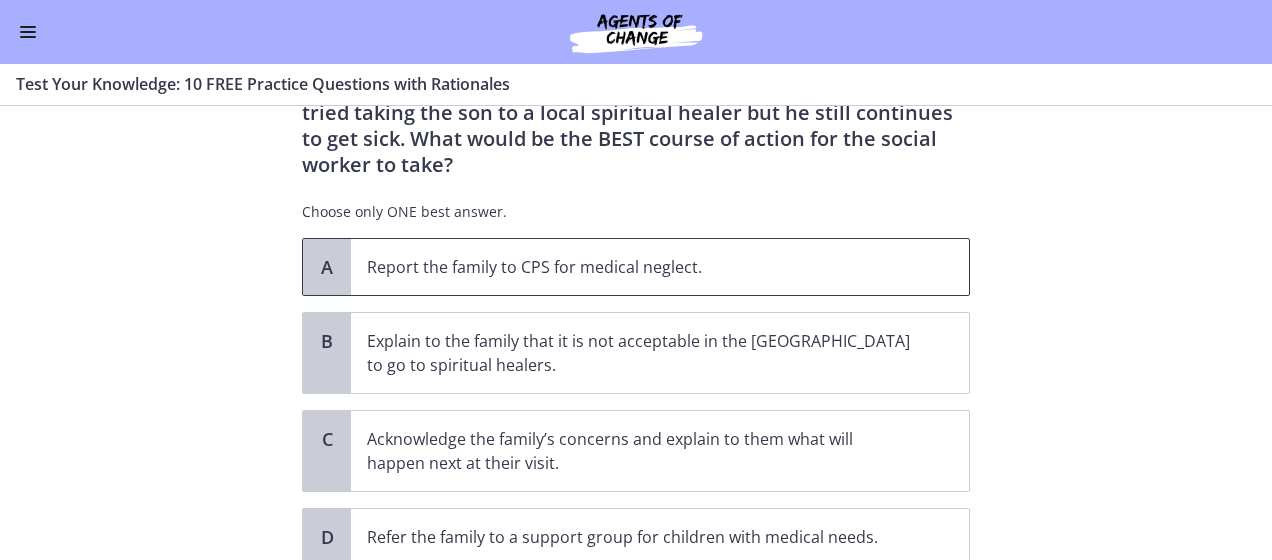 click on "Report the family to CPS for medical neglect." at bounding box center [640, 267] 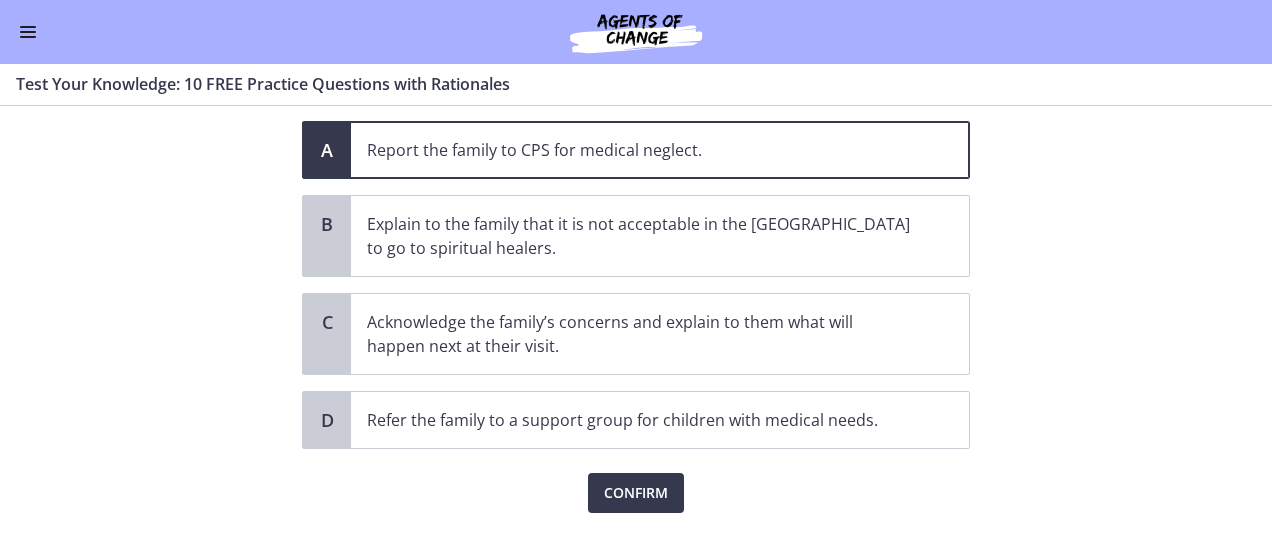 scroll, scrollTop: 321, scrollLeft: 0, axis: vertical 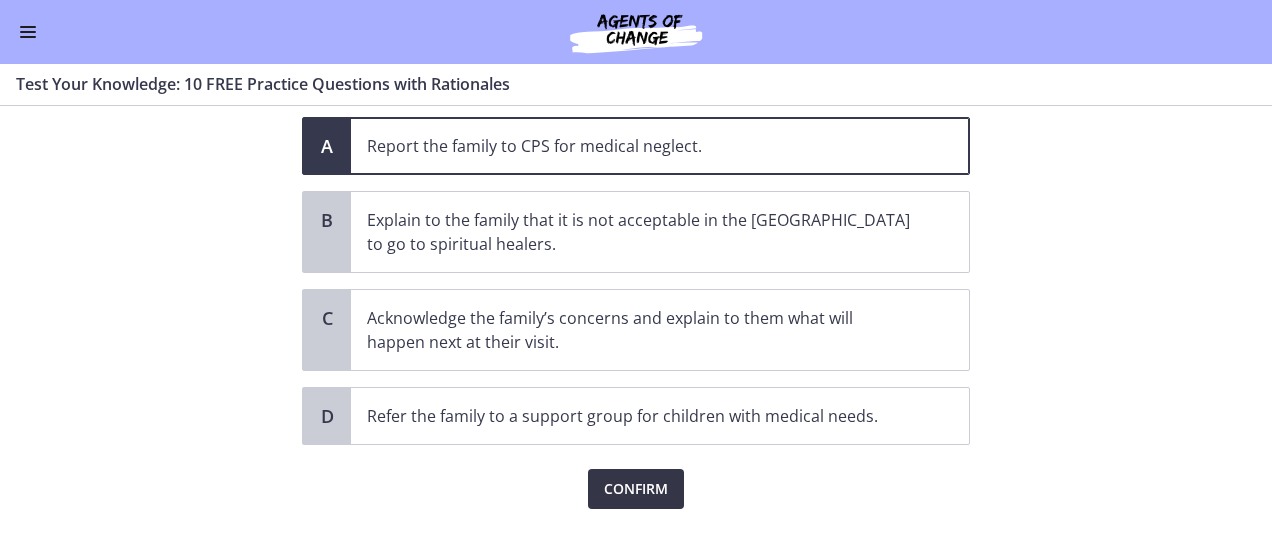 click on "Confirm" at bounding box center [636, 489] 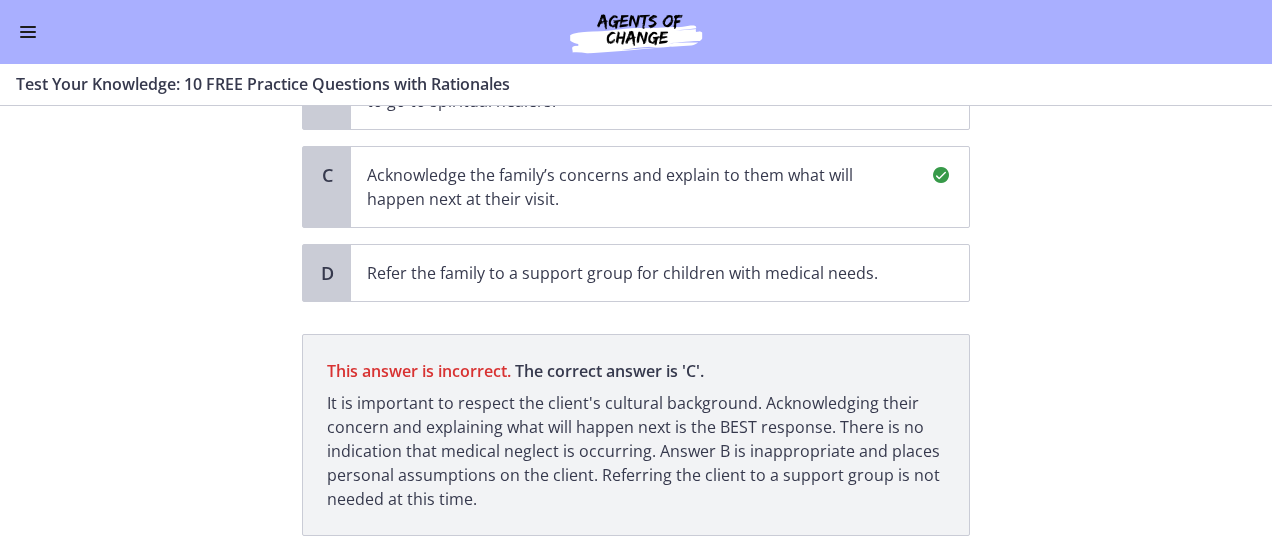 scroll, scrollTop: 554, scrollLeft: 0, axis: vertical 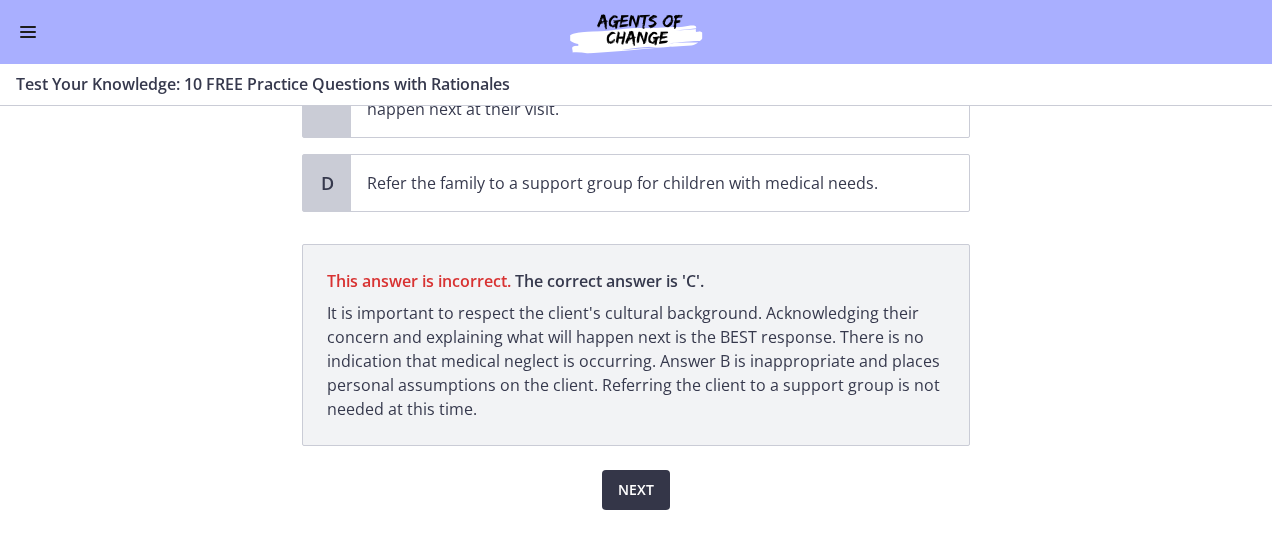 click on "Next" at bounding box center (636, 490) 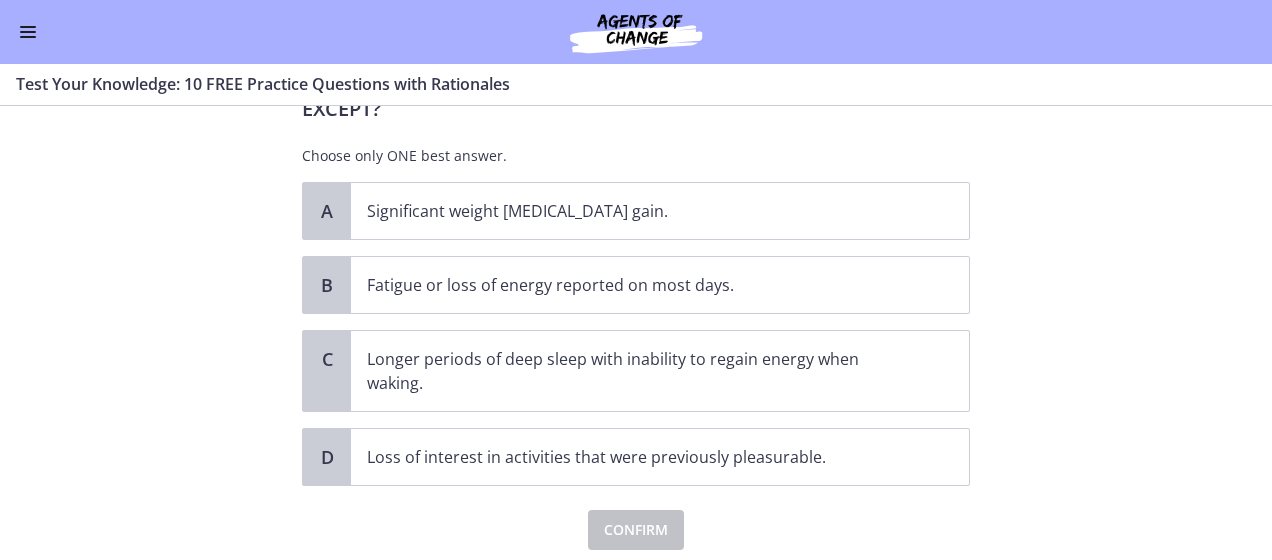 scroll, scrollTop: 0, scrollLeft: 0, axis: both 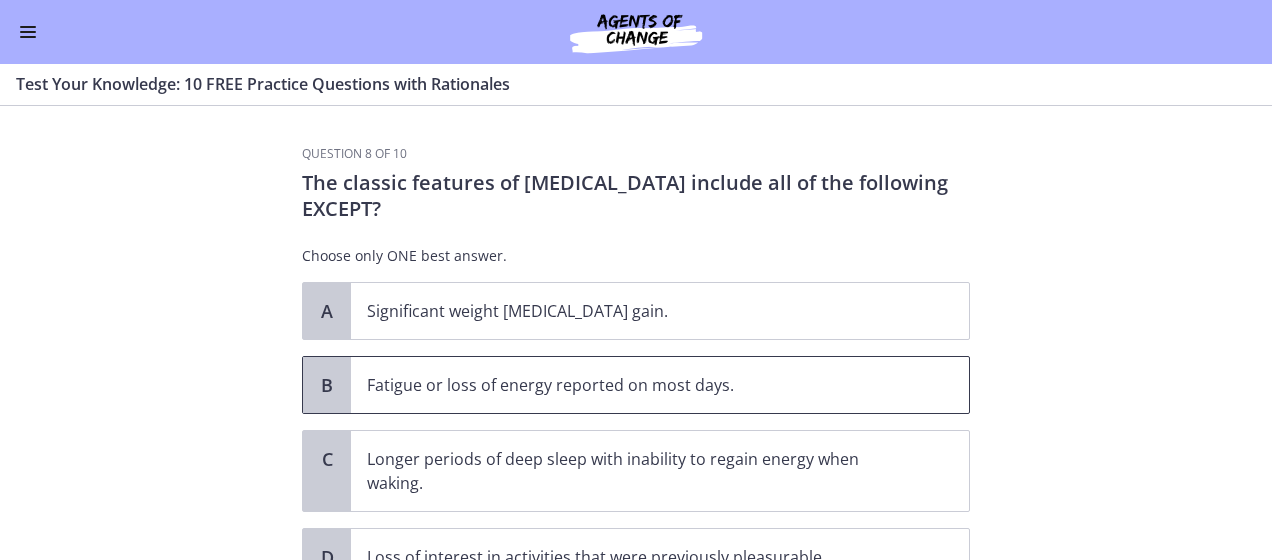 click on "Fatigue or loss of energy reported on most days." at bounding box center (660, 385) 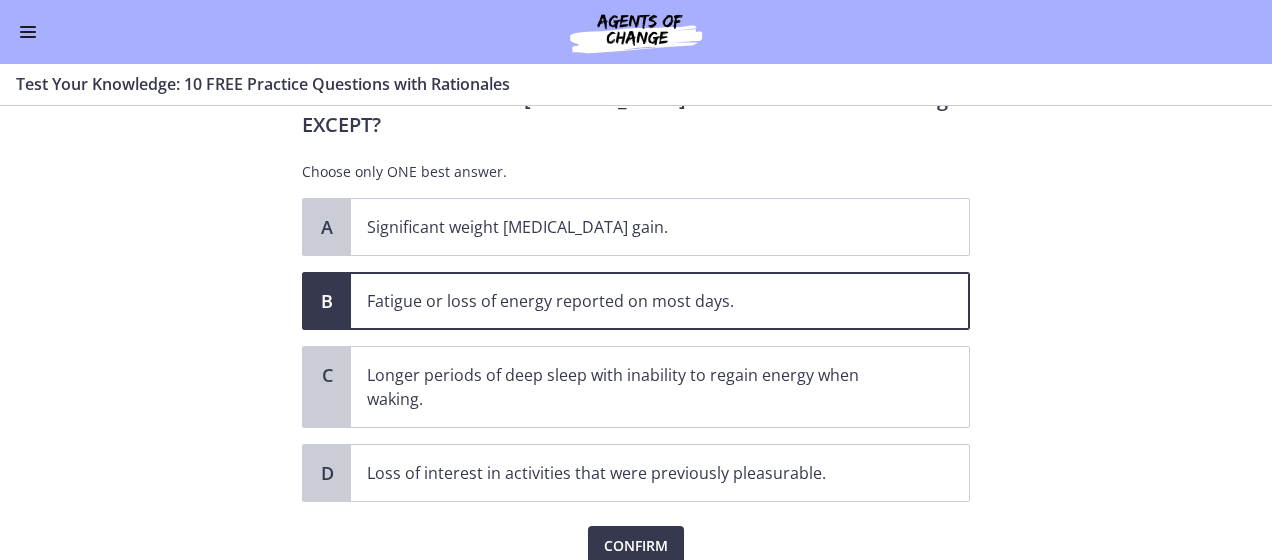 scroll, scrollTop: 167, scrollLeft: 0, axis: vertical 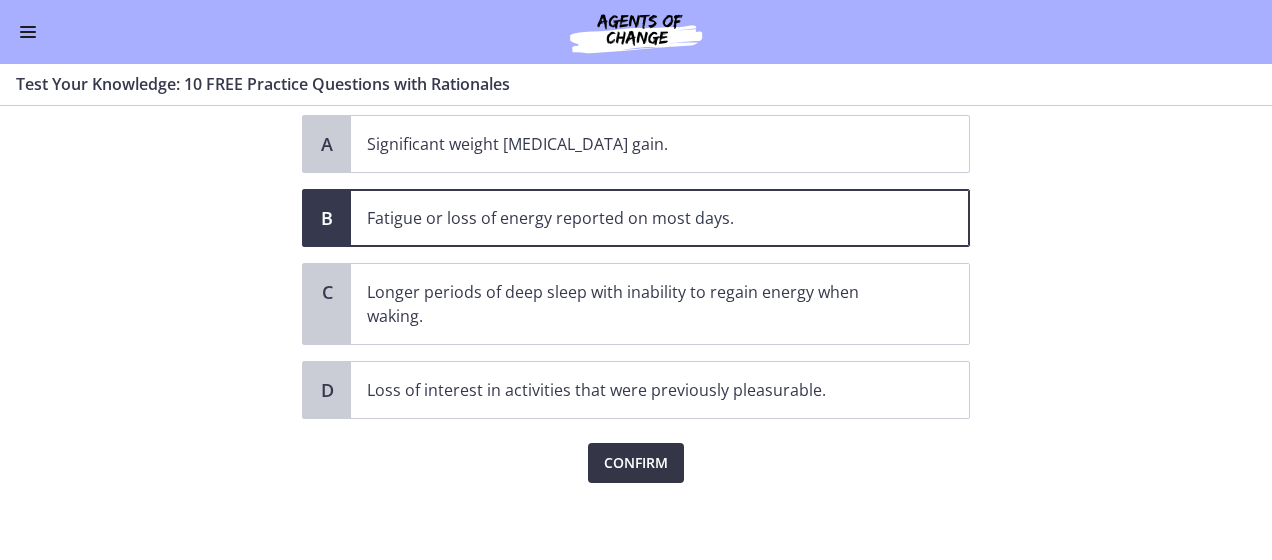 click on "Confirm" at bounding box center [636, 463] 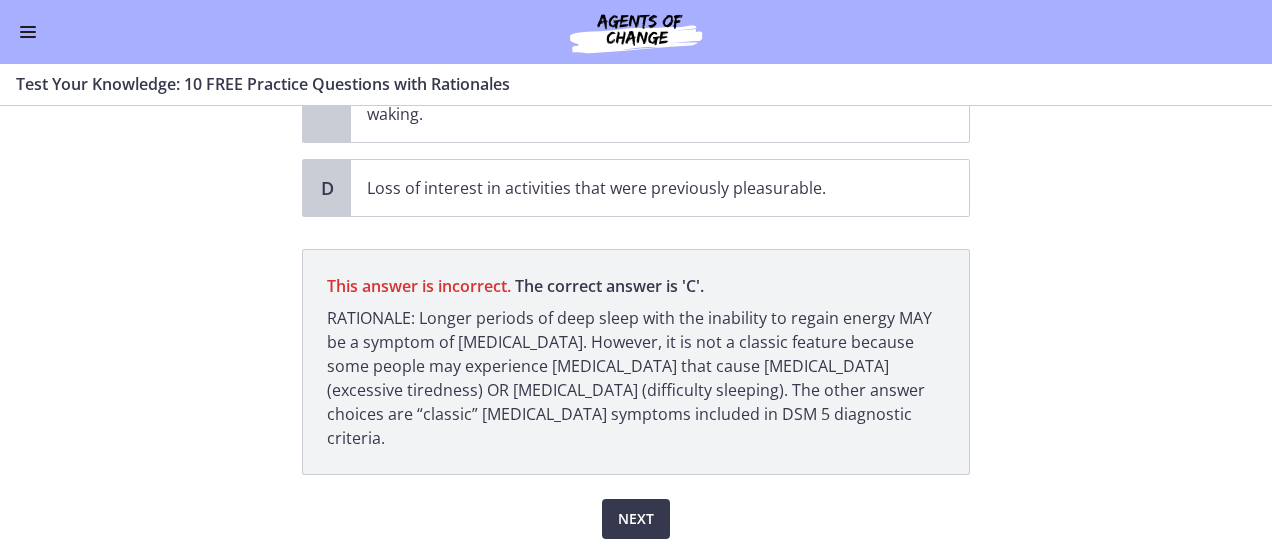 scroll, scrollTop: 400, scrollLeft: 0, axis: vertical 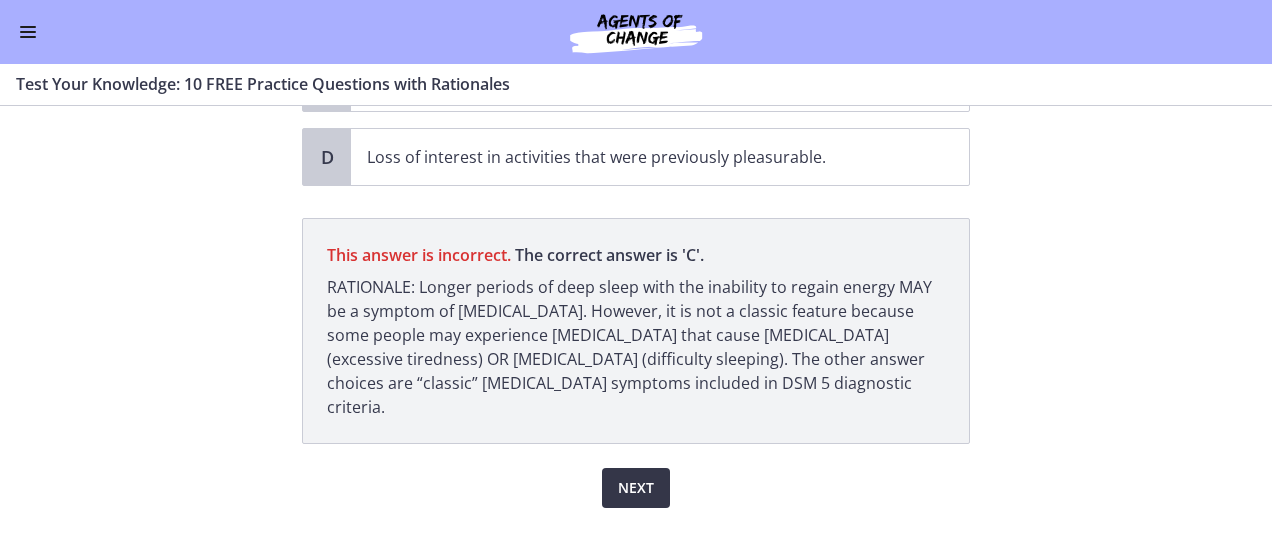 click on "Next" at bounding box center [636, 488] 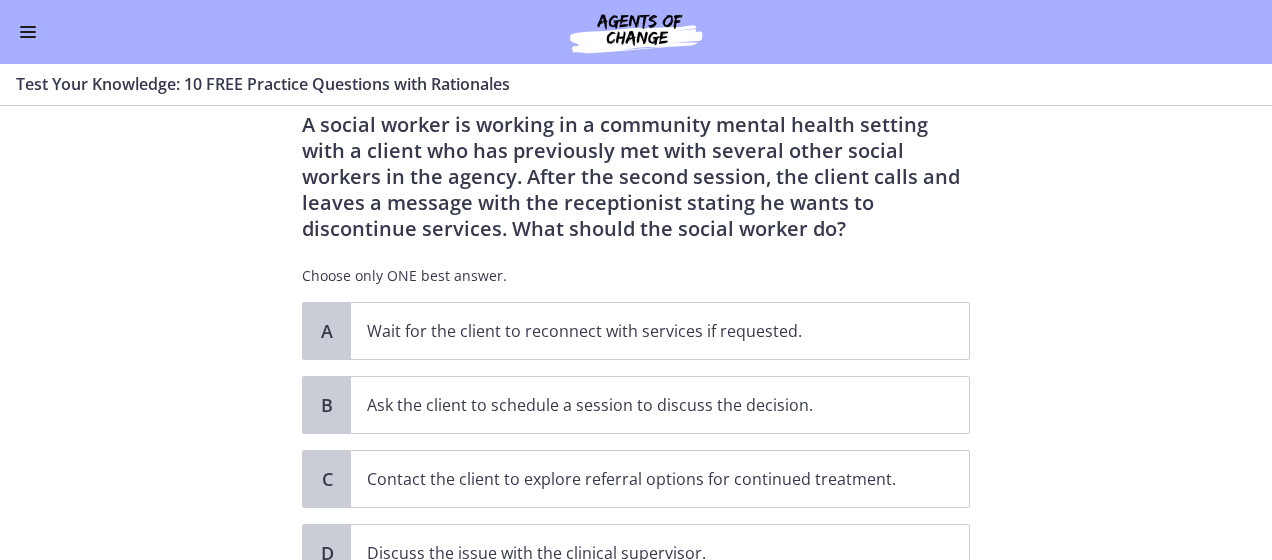 scroll, scrollTop: 100, scrollLeft: 0, axis: vertical 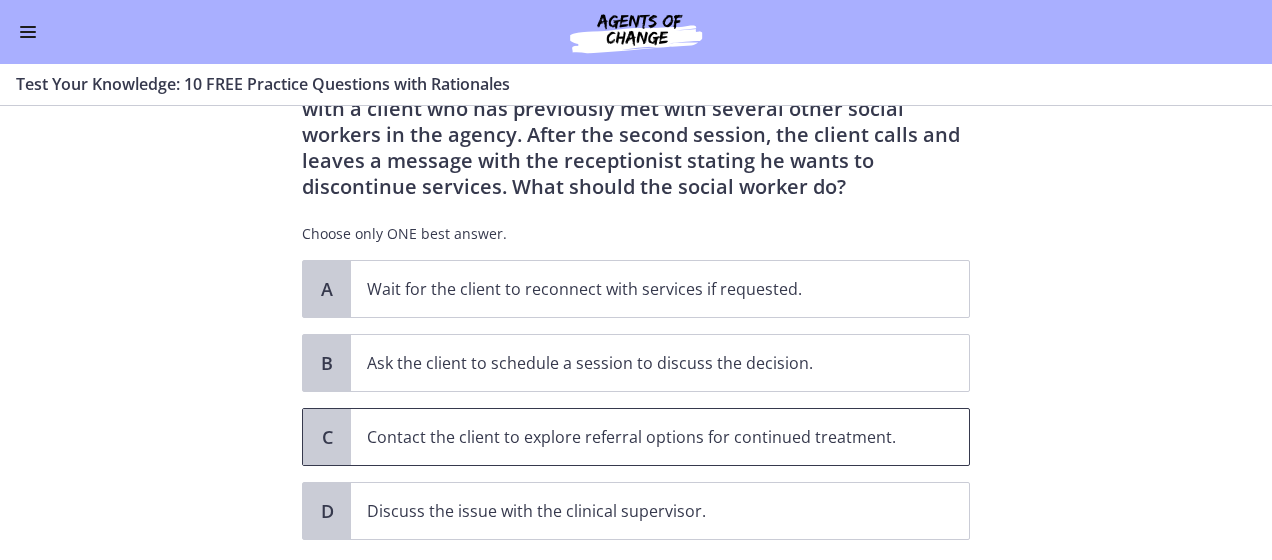 click on "Contact the client to explore referral options for continued treatment." at bounding box center (640, 437) 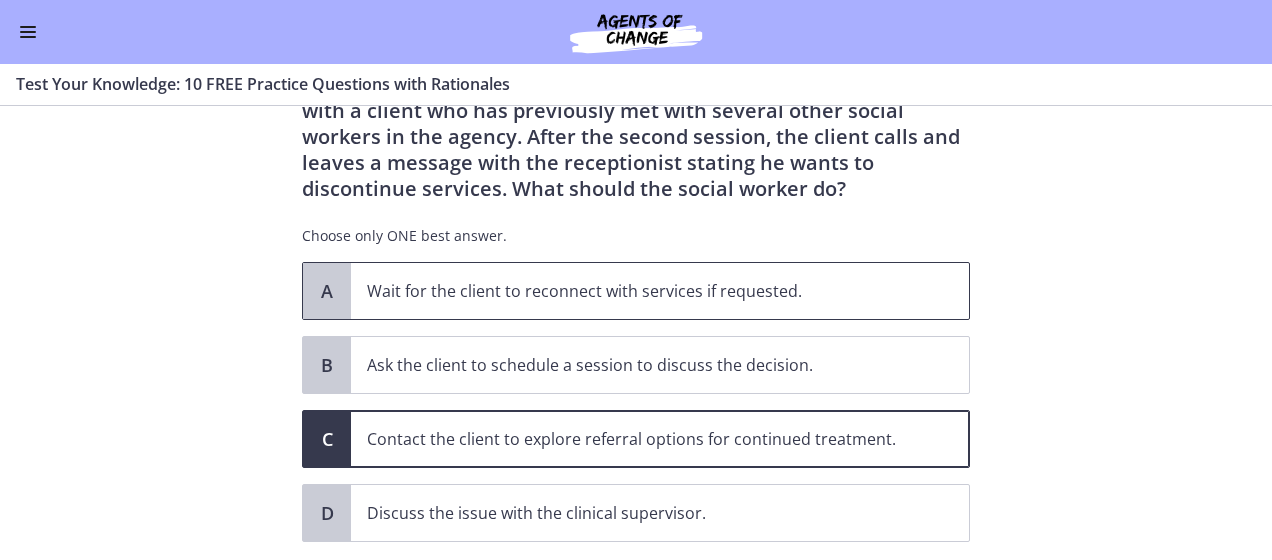 scroll, scrollTop: 221, scrollLeft: 0, axis: vertical 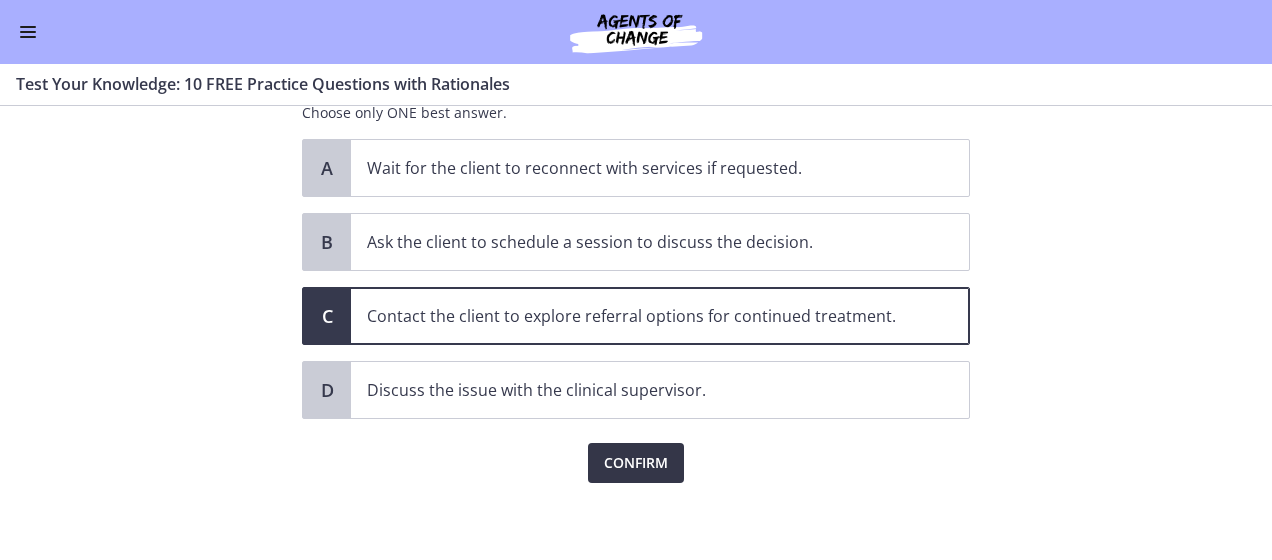 click on "Confirm" at bounding box center [636, 463] 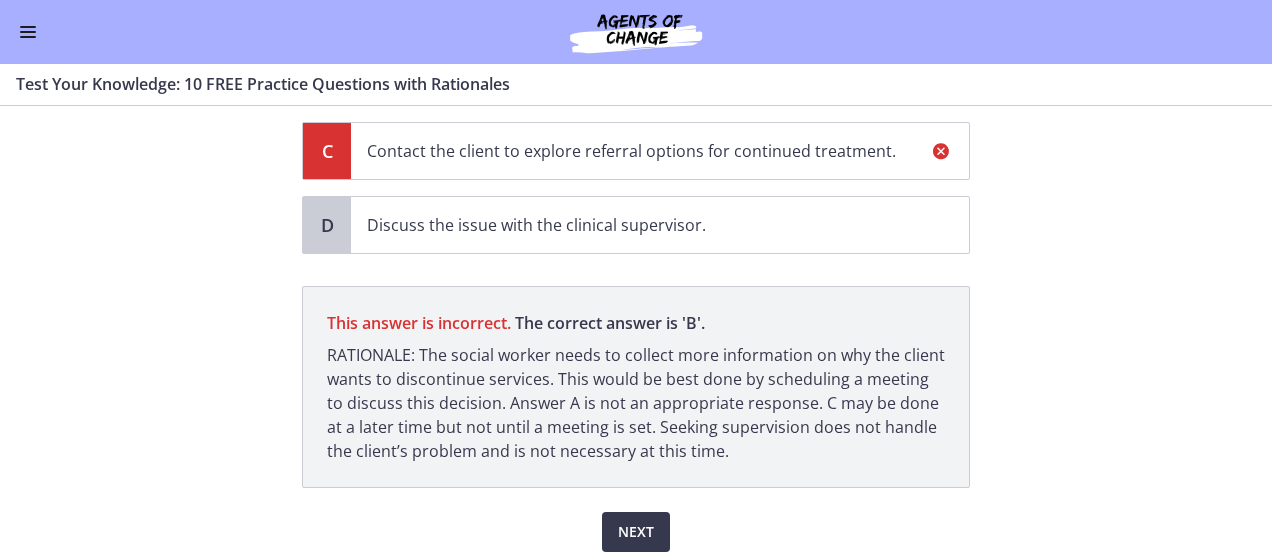 scroll, scrollTop: 454, scrollLeft: 0, axis: vertical 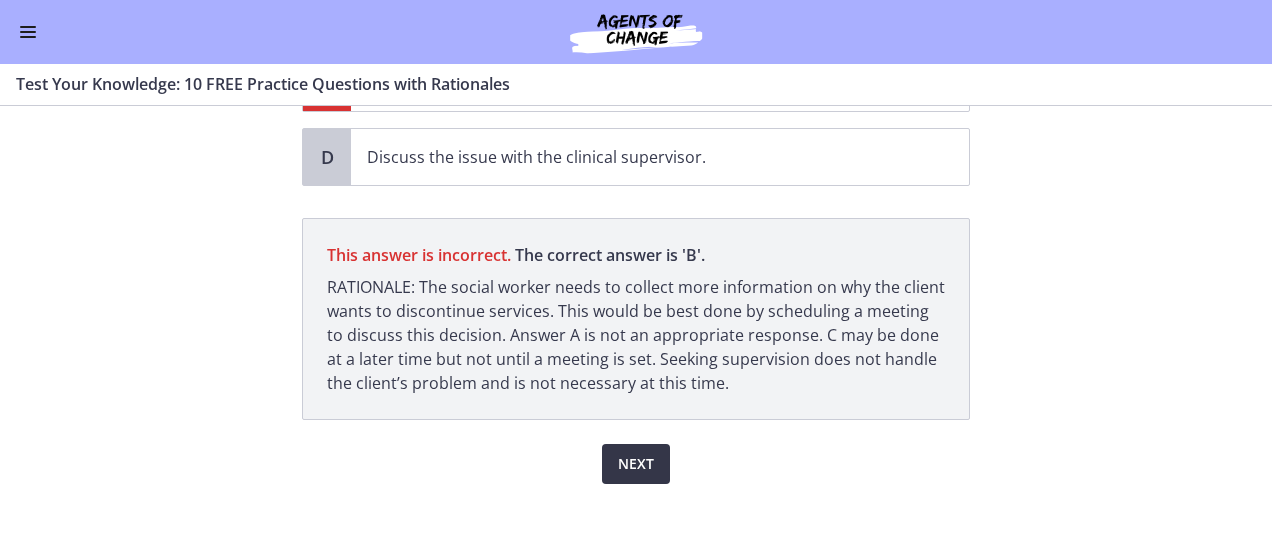 click on "Next" at bounding box center [636, 464] 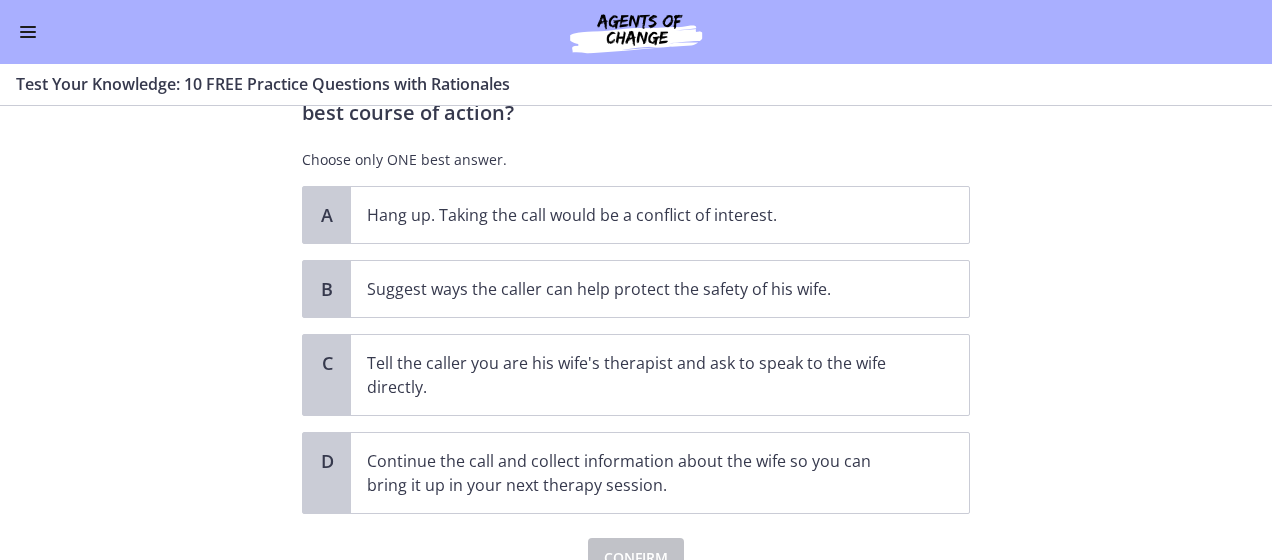 scroll, scrollTop: 295, scrollLeft: 0, axis: vertical 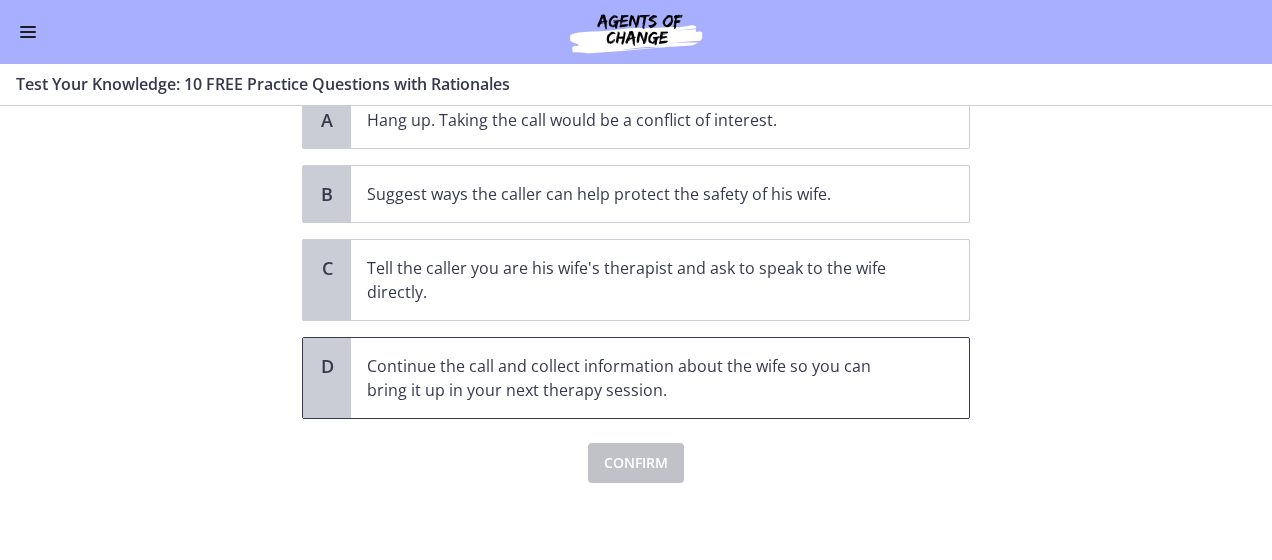 click on "Continue the call and collect information about the wife so you can bring it up in your next therapy session." at bounding box center (640, 378) 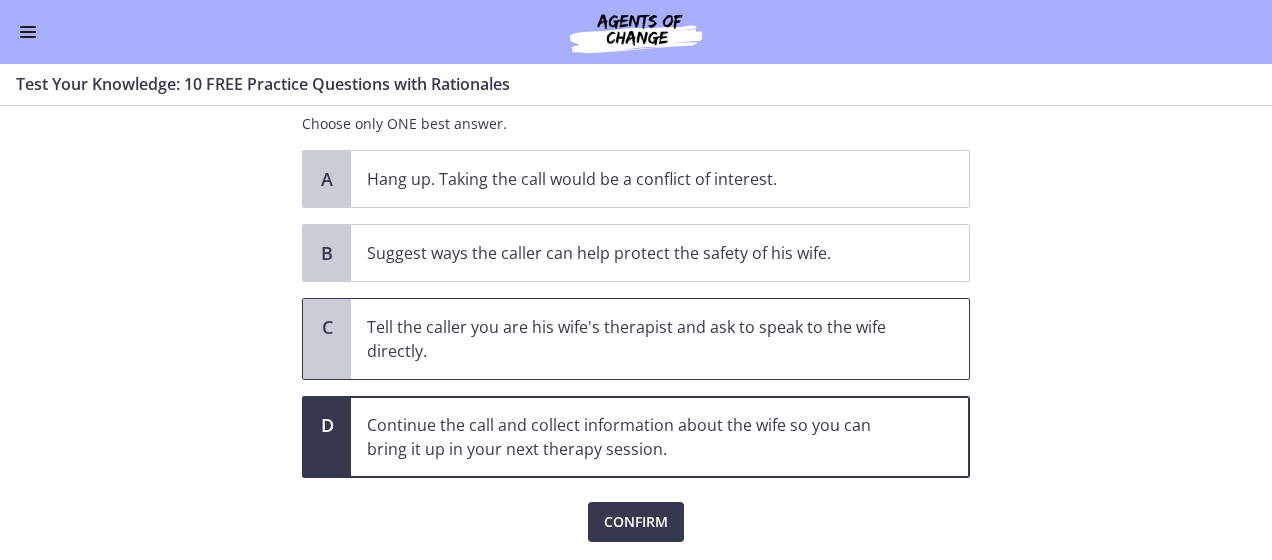 scroll, scrollTop: 195, scrollLeft: 0, axis: vertical 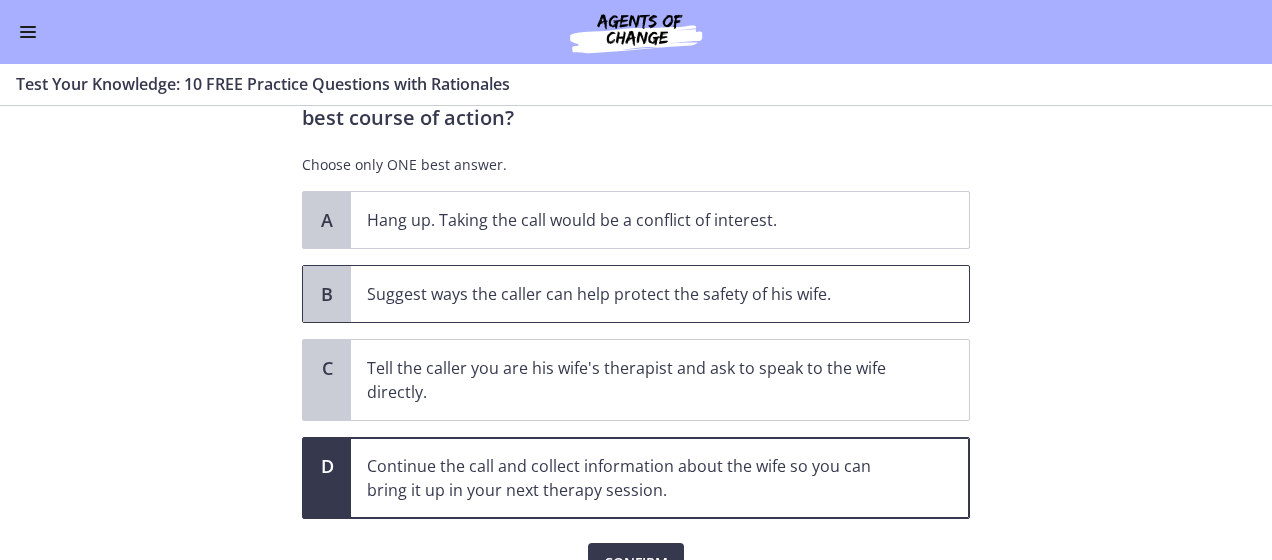 click on "Suggest ways the caller can help protect the safety of his wife." at bounding box center (640, 294) 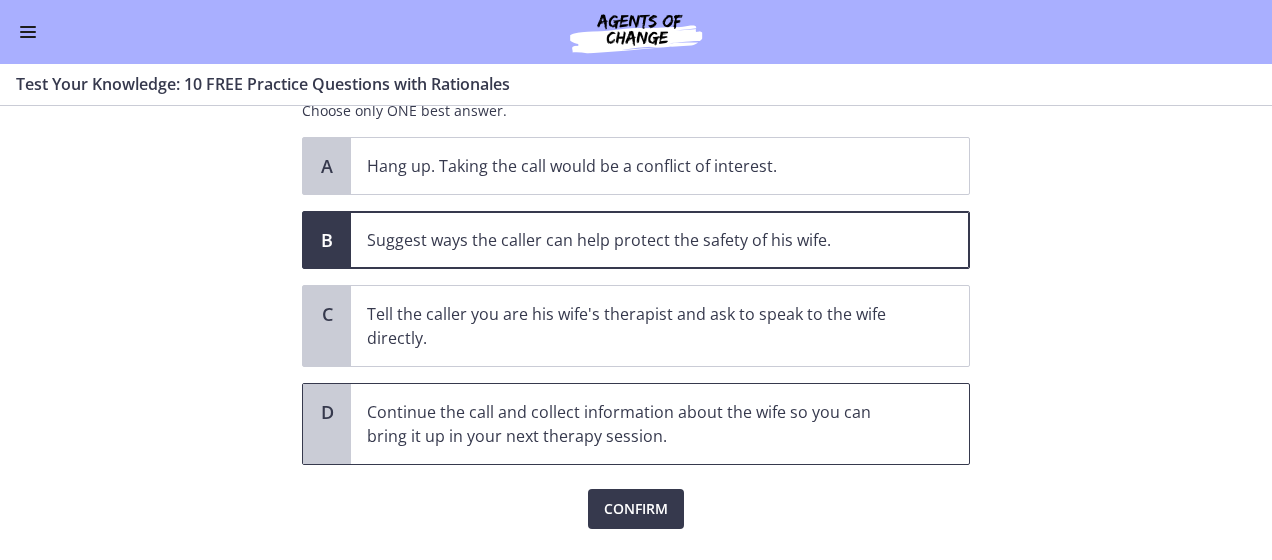 scroll, scrollTop: 295, scrollLeft: 0, axis: vertical 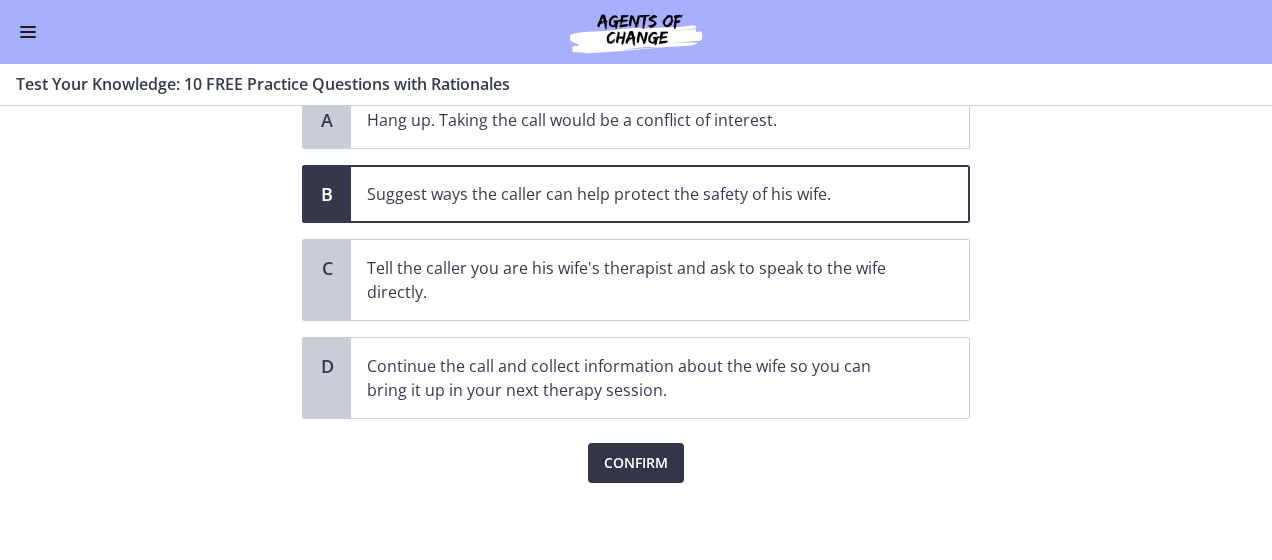 click on "Confirm" at bounding box center (636, 463) 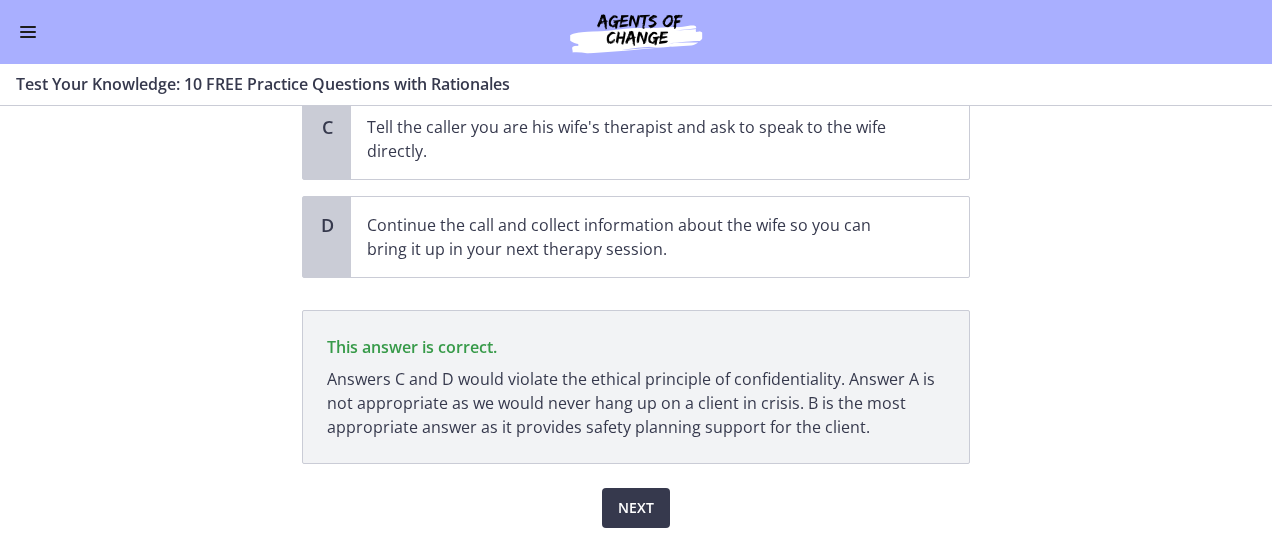 scroll, scrollTop: 480, scrollLeft: 0, axis: vertical 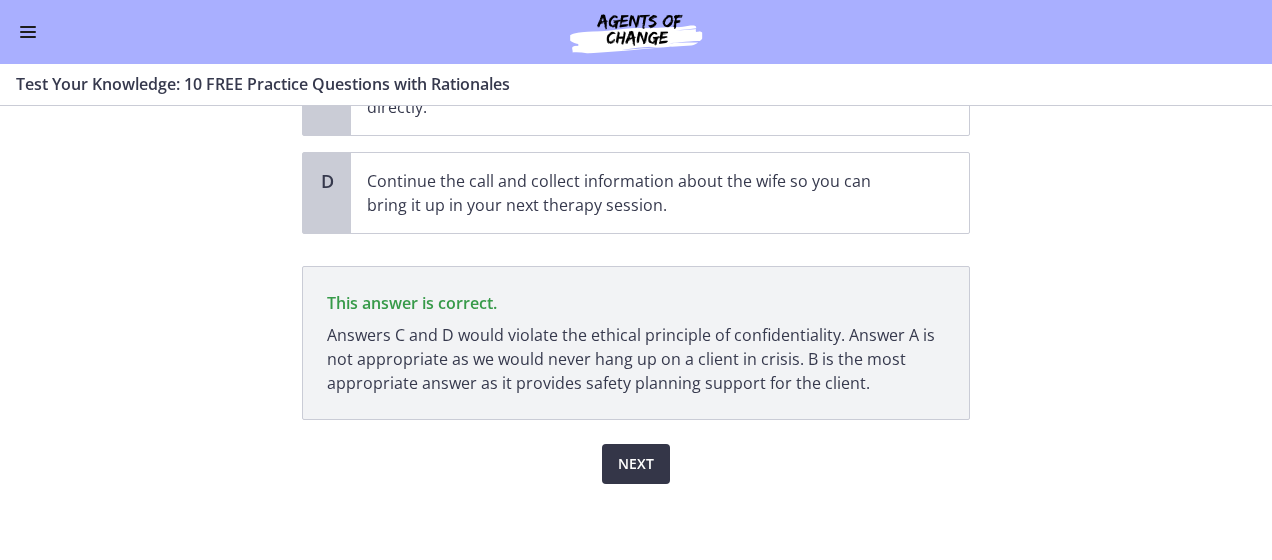 click on "Next" at bounding box center [636, 464] 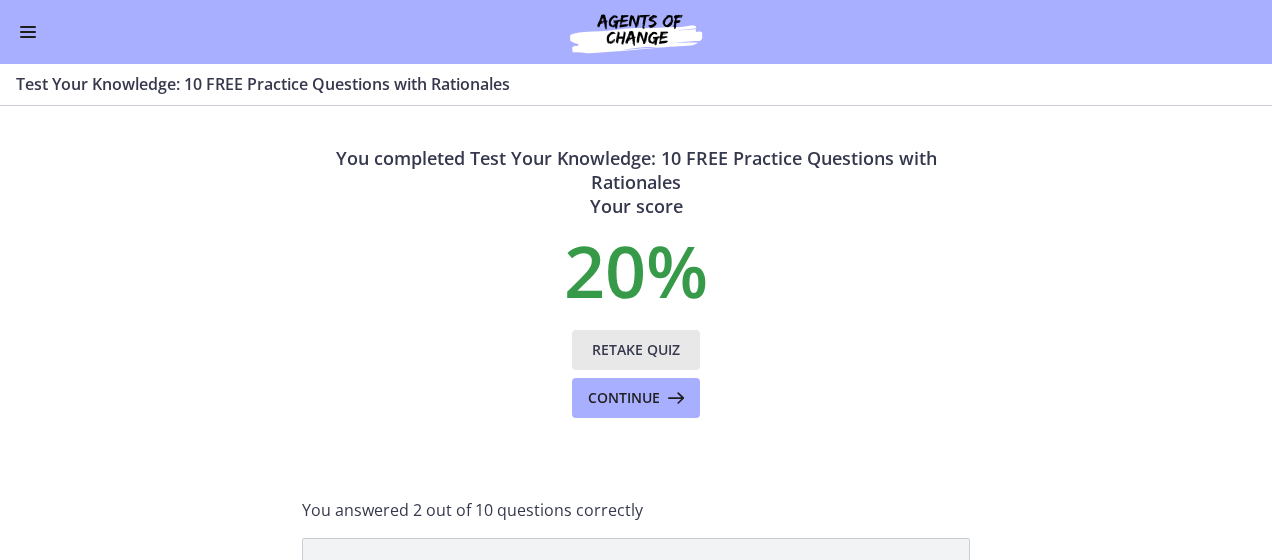 click on "Retake Quiz" at bounding box center [636, 350] 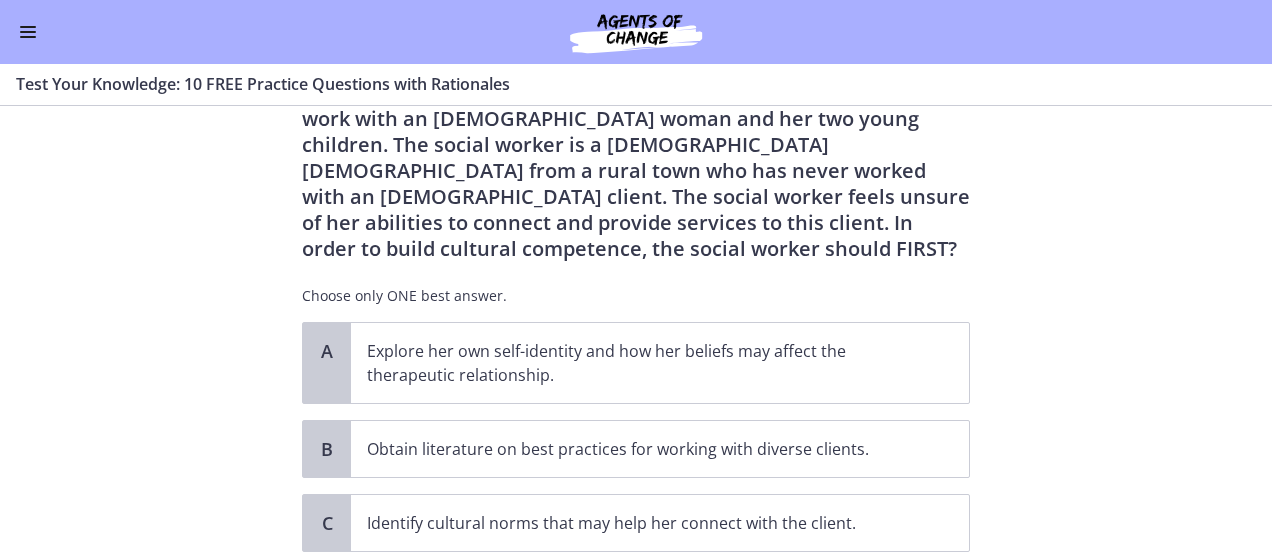 scroll, scrollTop: 0, scrollLeft: 0, axis: both 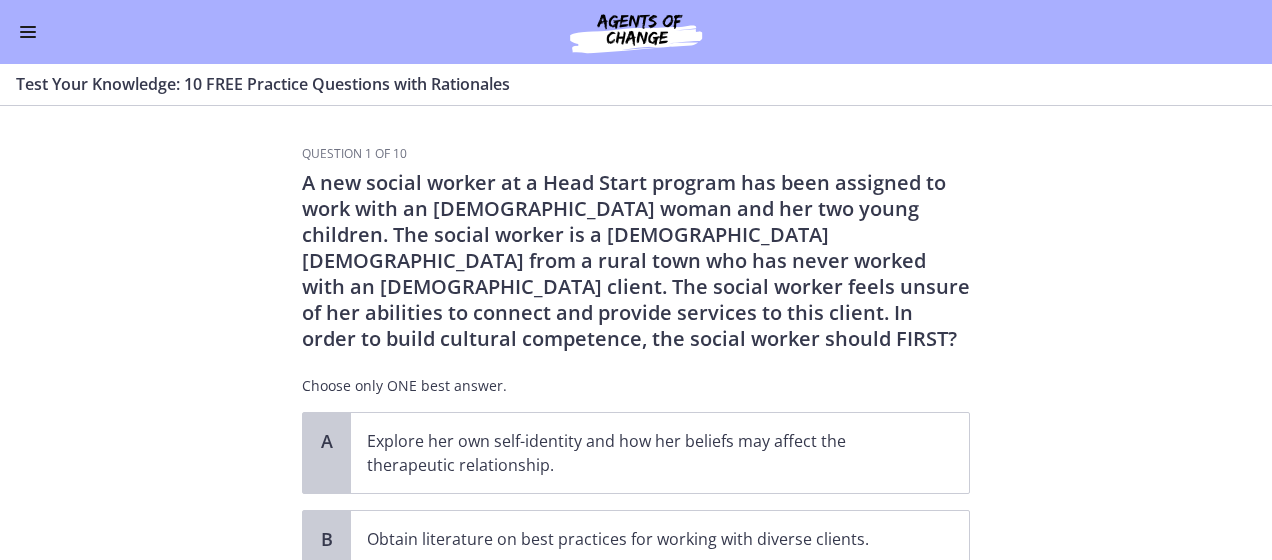 click at bounding box center [28, 32] 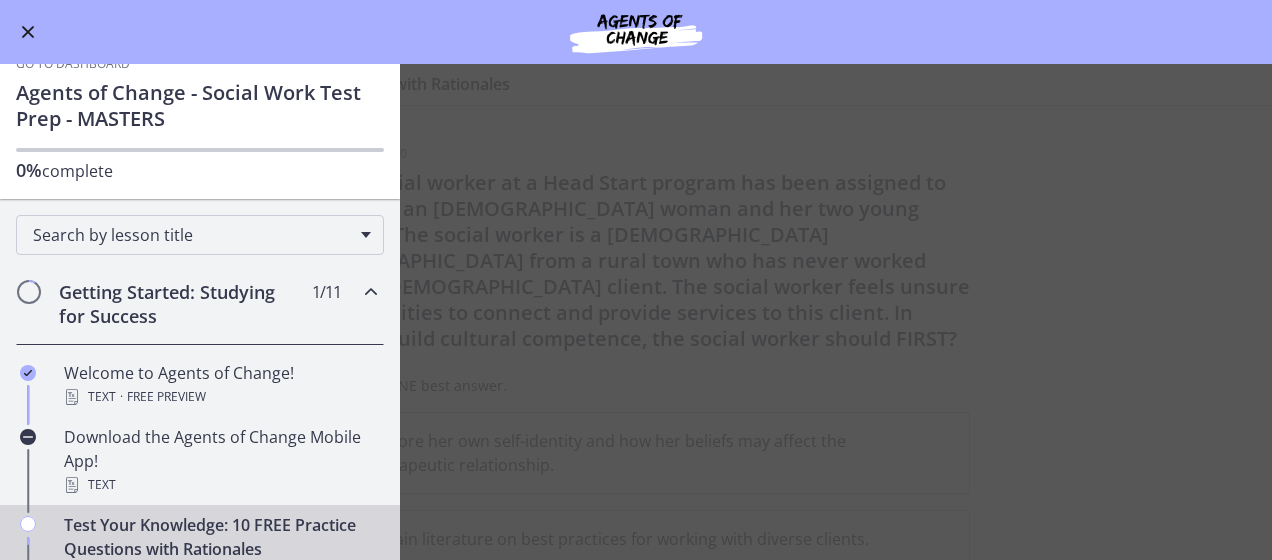 scroll, scrollTop: 0, scrollLeft: 0, axis: both 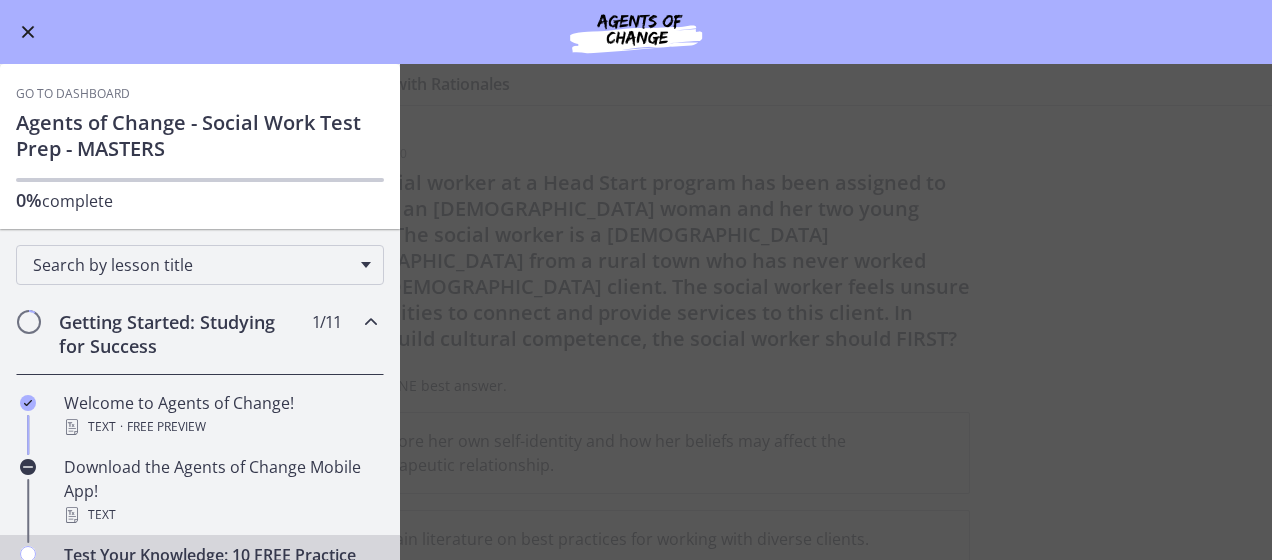 click on "Test Your Knowledge: 10 FREE Practice Questions with Rationales
Enable fullscreen
Question   1   of   10
A new social worker at a Head Start program has been assigned to work with an [DEMOGRAPHIC_DATA] woman and her two young children. The social worker is a [DEMOGRAPHIC_DATA] [DEMOGRAPHIC_DATA] from a rural town who has never worked with an [DEMOGRAPHIC_DATA] client. The social worker feels unsure of her abilities to connect and provide services to this client. In order to build cultural competence, the social worker should FIRST?
Choose only ONE best answer.
A
Explore her own self-identity and how her beliefs may affect the therapeutic relationship." at bounding box center [636, 312] 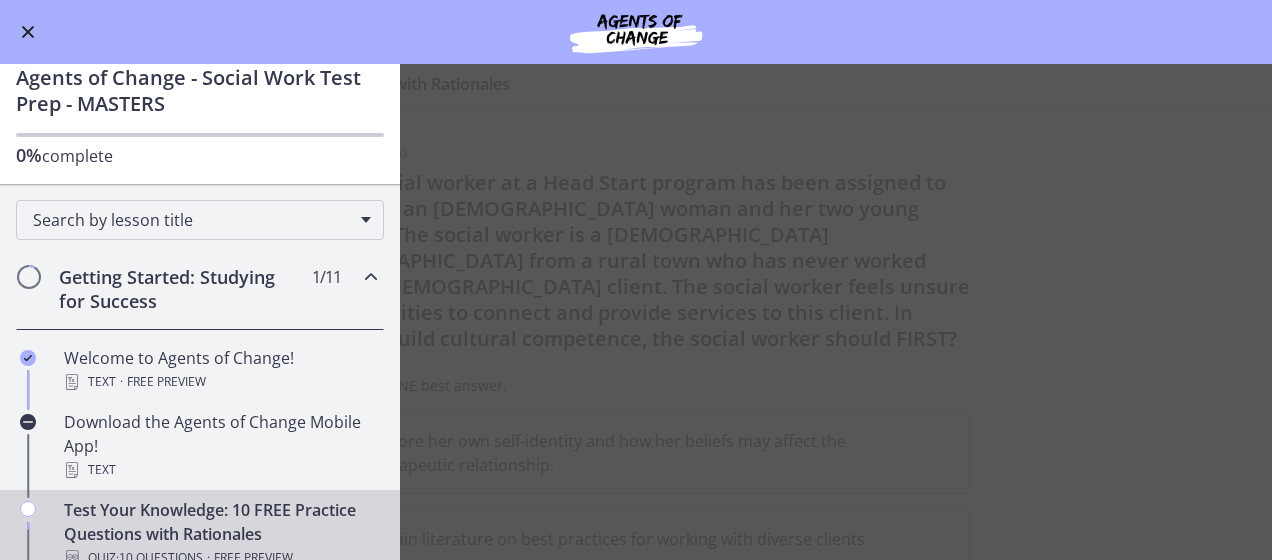 scroll, scrollTop: 0, scrollLeft: 0, axis: both 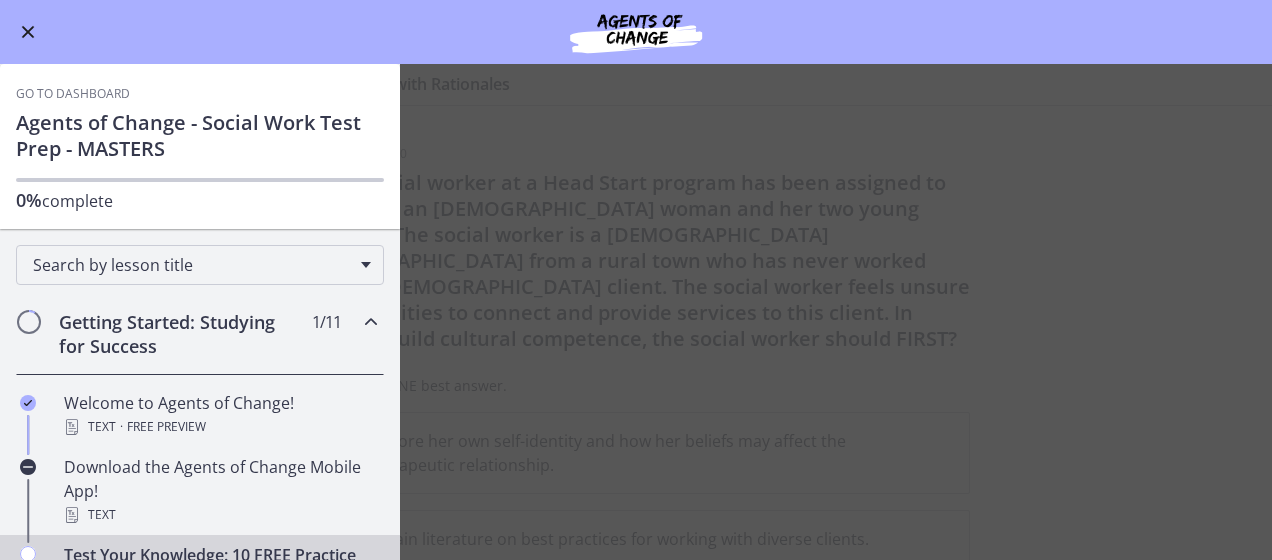 click on "Test Your Knowledge: 10 FREE Practice Questions with Rationales
Enable fullscreen
Question   1   of   10
A new social worker at a Head Start program has been assigned to work with an [DEMOGRAPHIC_DATA] woman and her two young children. The social worker is a [DEMOGRAPHIC_DATA] [DEMOGRAPHIC_DATA] from a rural town who has never worked with an [DEMOGRAPHIC_DATA] client. The social worker feels unsure of her abilities to connect and provide services to this client. In order to build cultural competence, the social worker should FIRST?
Choose only ONE best answer.
A
Explore her own self-identity and how her beliefs may affect the therapeutic relationship." at bounding box center (636, 312) 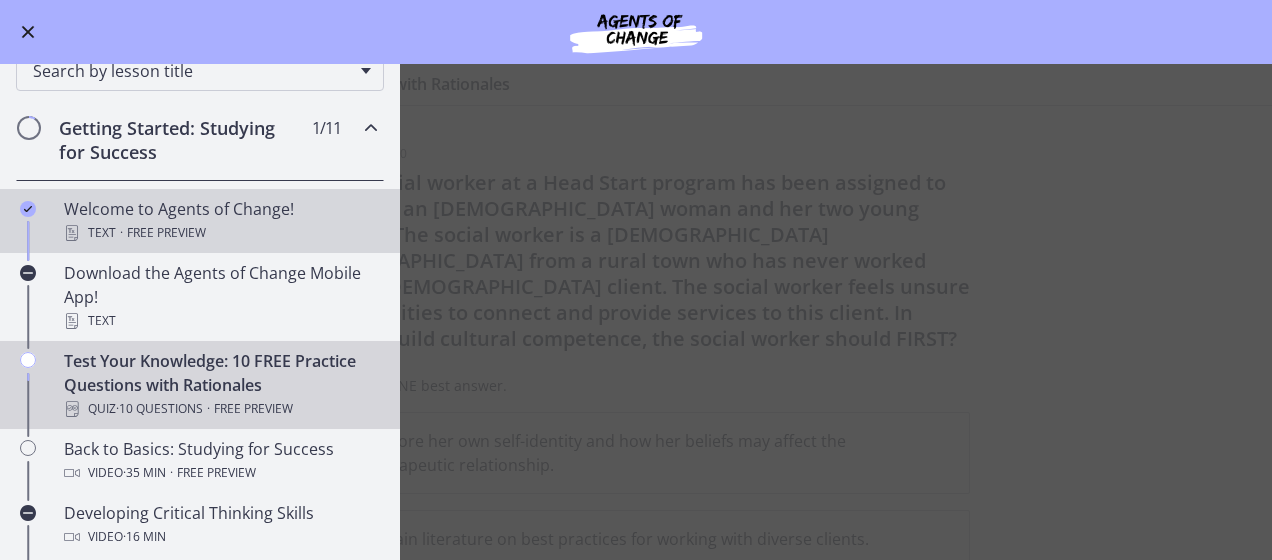 scroll, scrollTop: 200, scrollLeft: 0, axis: vertical 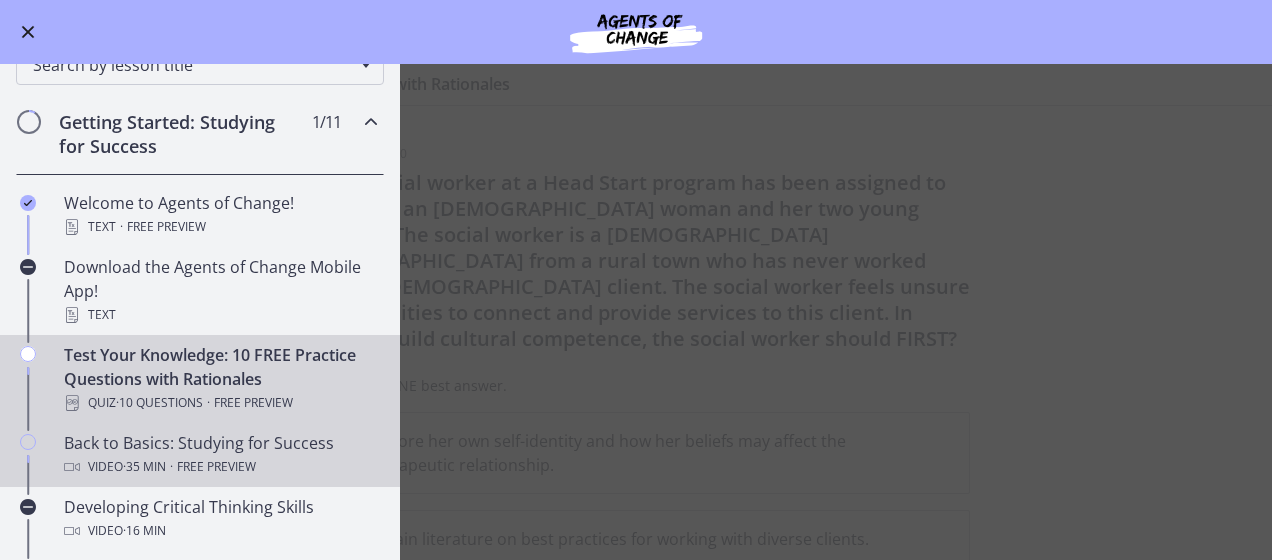 click on "Back to Basics: Studying for Success
Video
·  35 min
·
Free preview" at bounding box center [220, 455] 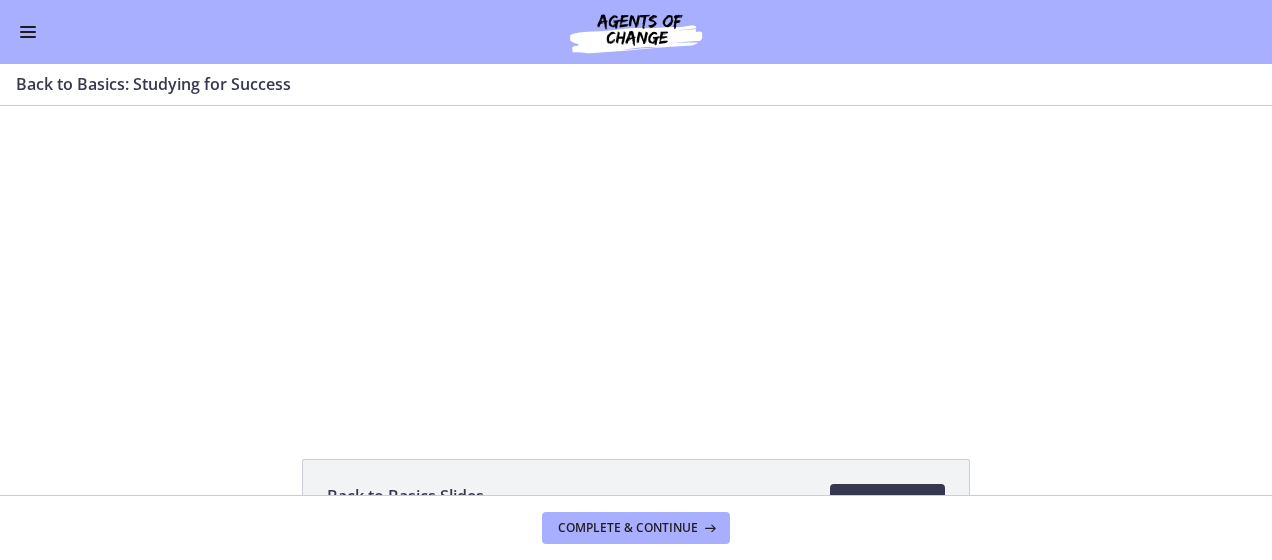 scroll, scrollTop: 0, scrollLeft: 0, axis: both 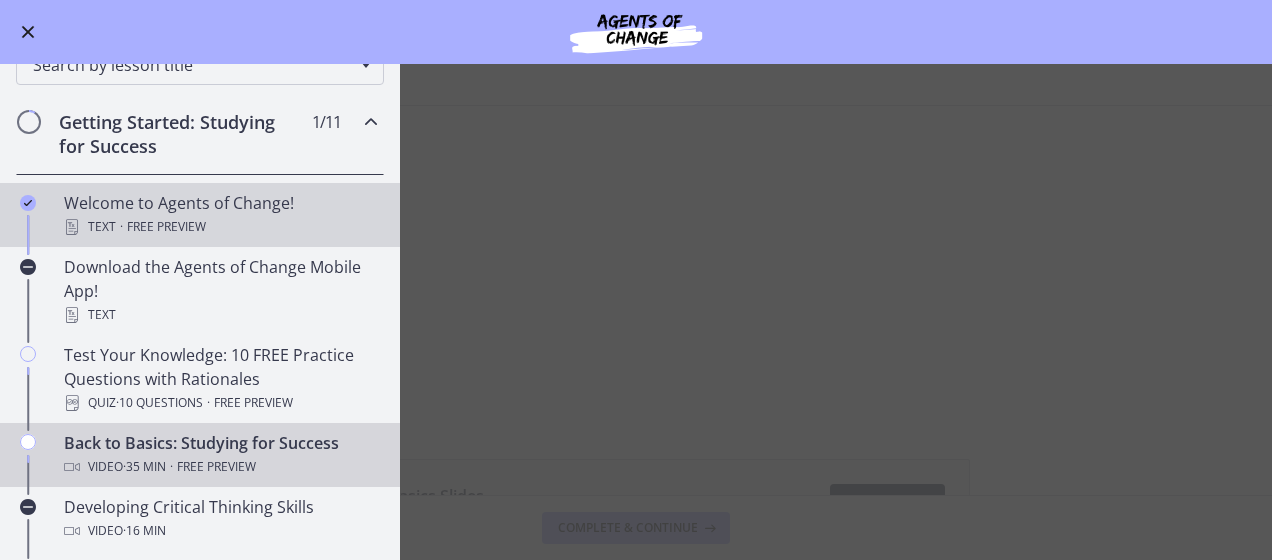 click on "Welcome to Agents of Change!
Text
·
Free preview" at bounding box center [220, 215] 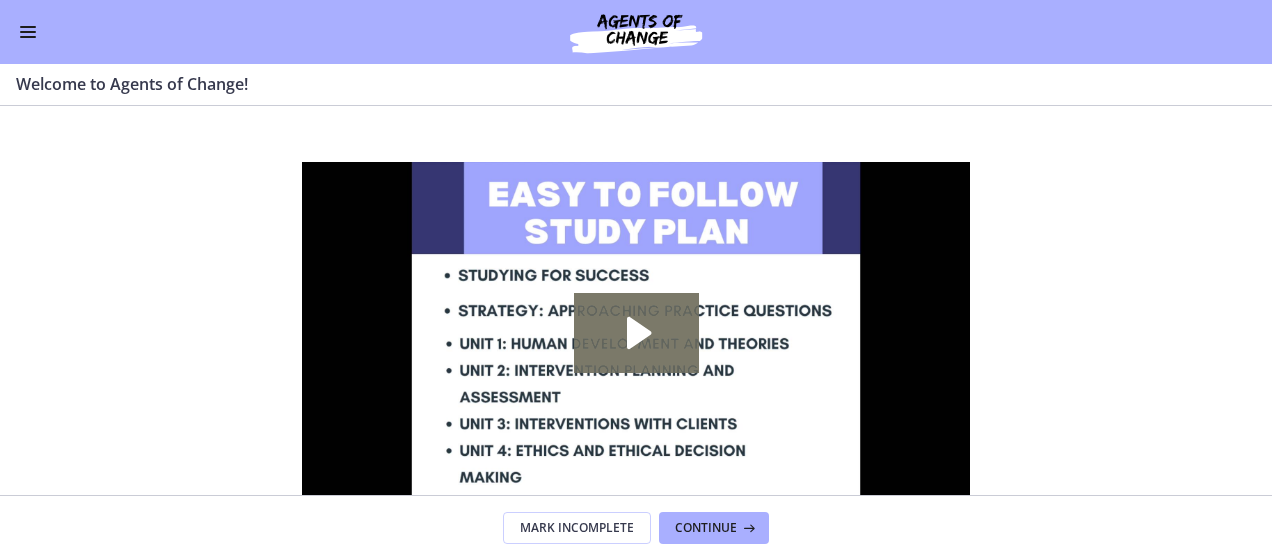 scroll, scrollTop: 0, scrollLeft: 0, axis: both 